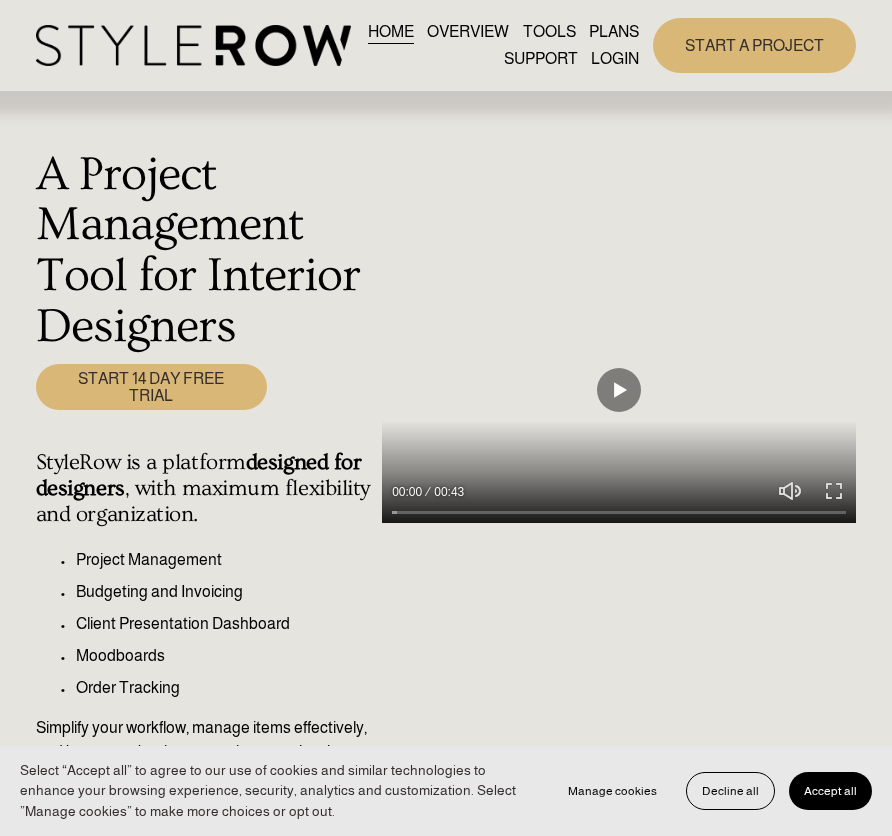 scroll, scrollTop: 0, scrollLeft: 0, axis: both 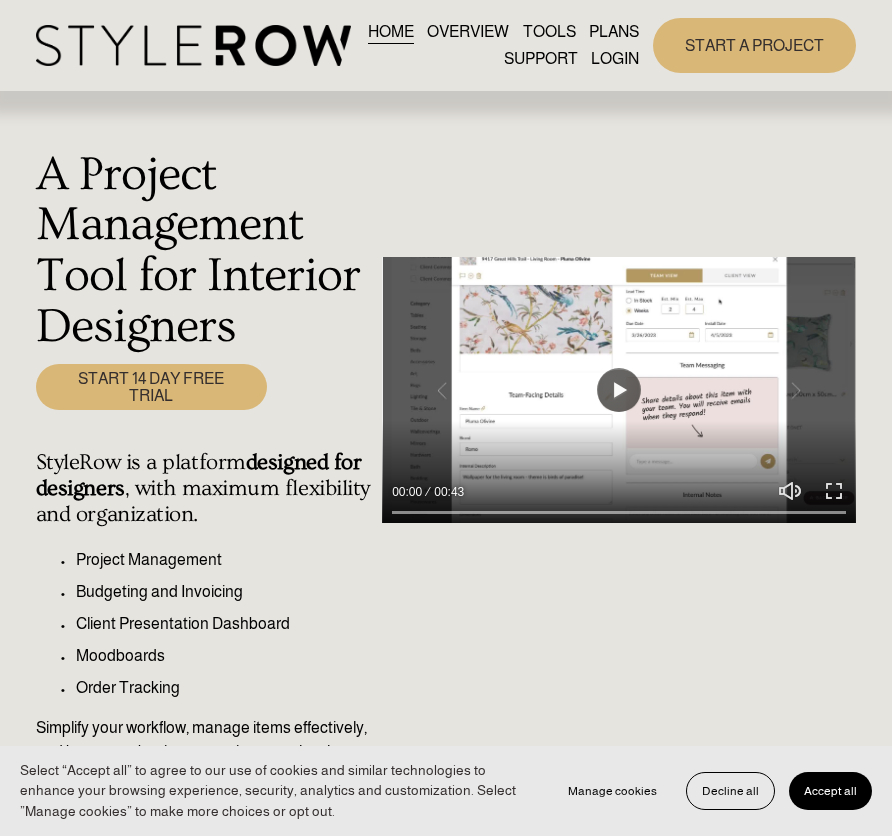 click on "PLANS" at bounding box center [614, 31] 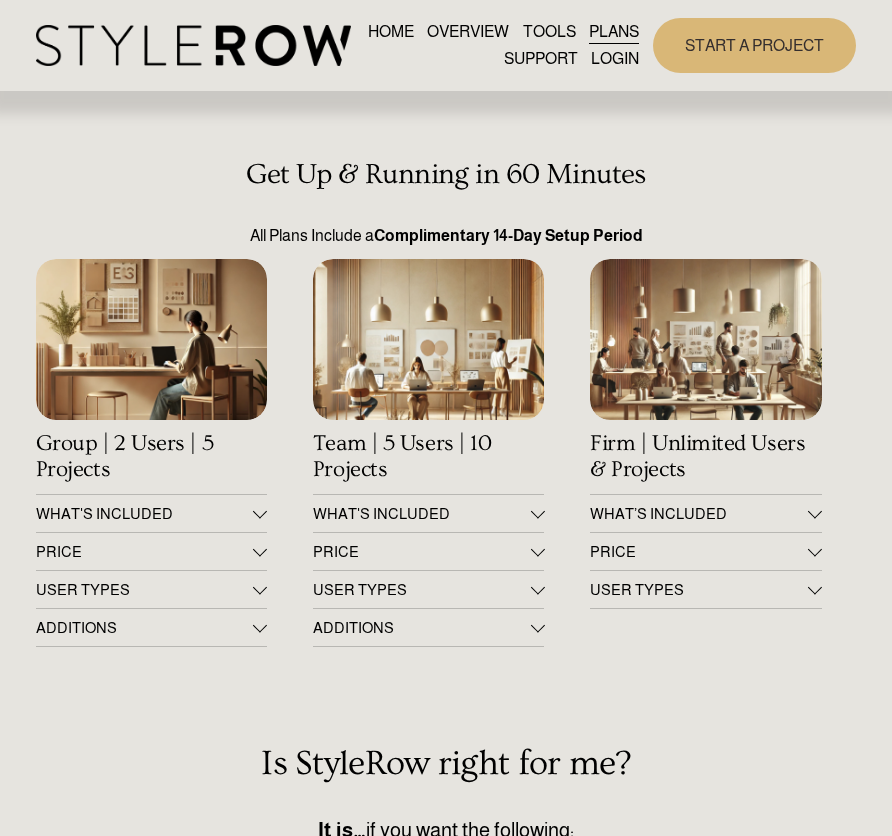 scroll, scrollTop: 0, scrollLeft: 0, axis: both 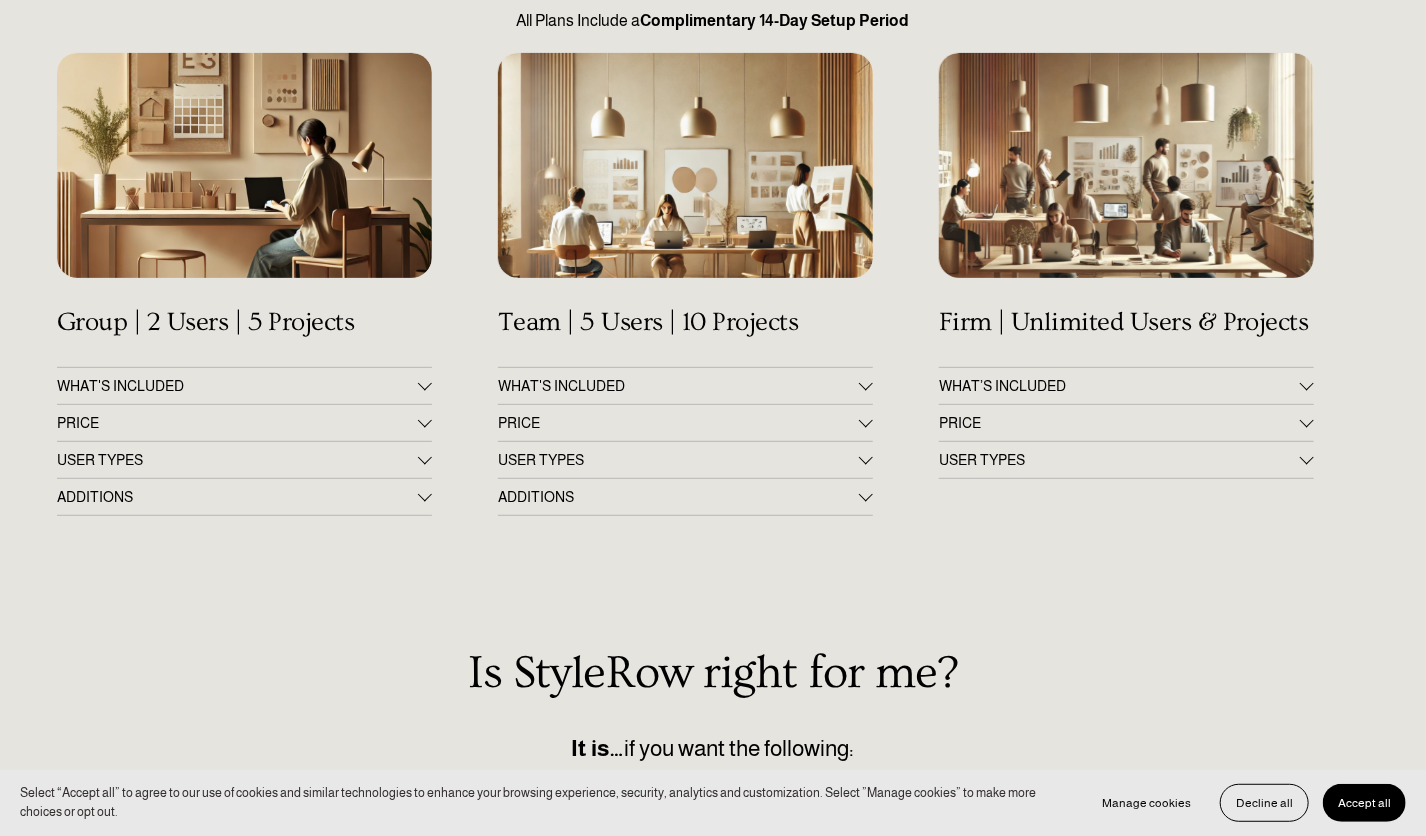 click at bounding box center [425, 423] 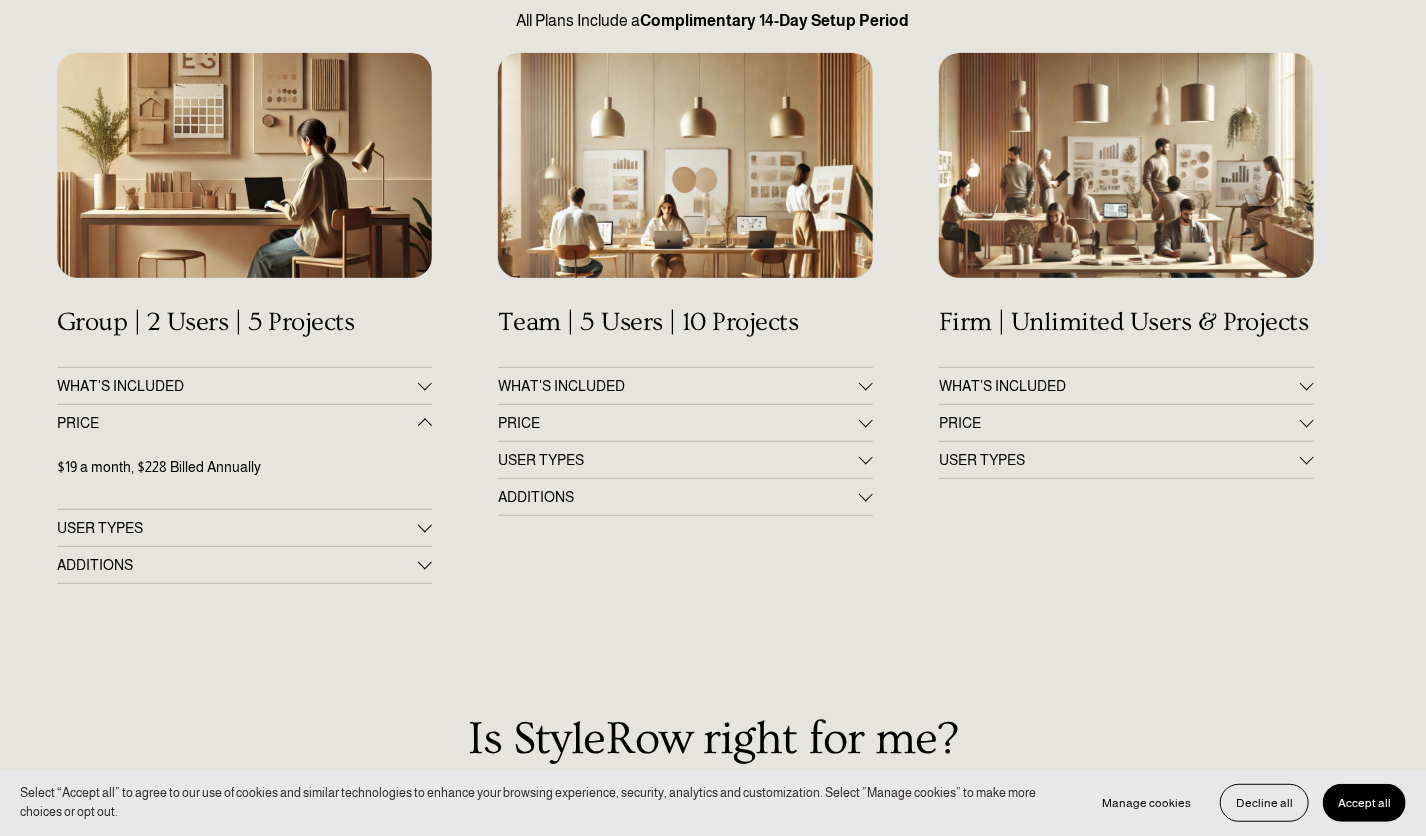 click on "PRICE" at bounding box center [678, 423] 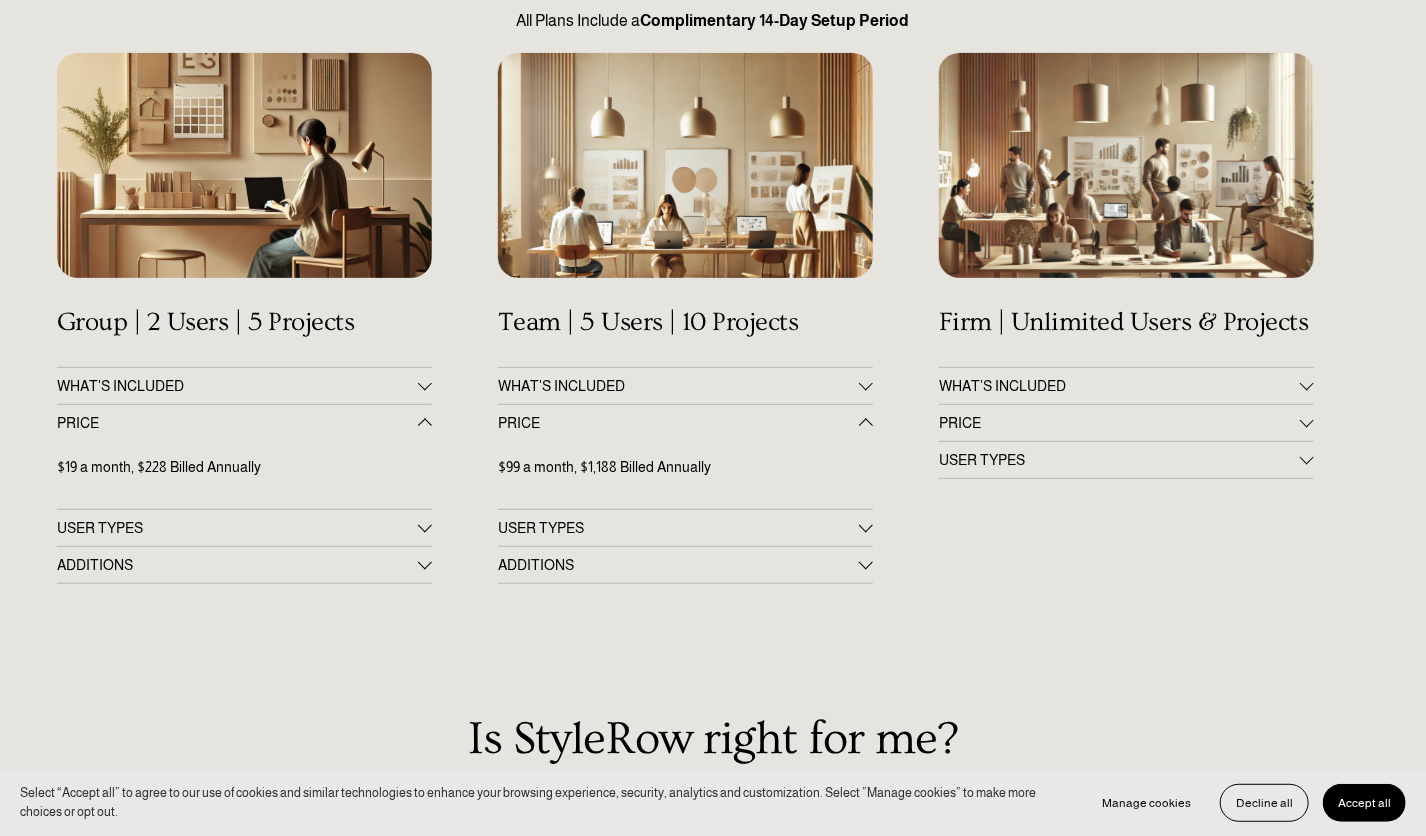 click on "PRICE" at bounding box center (1126, 423) 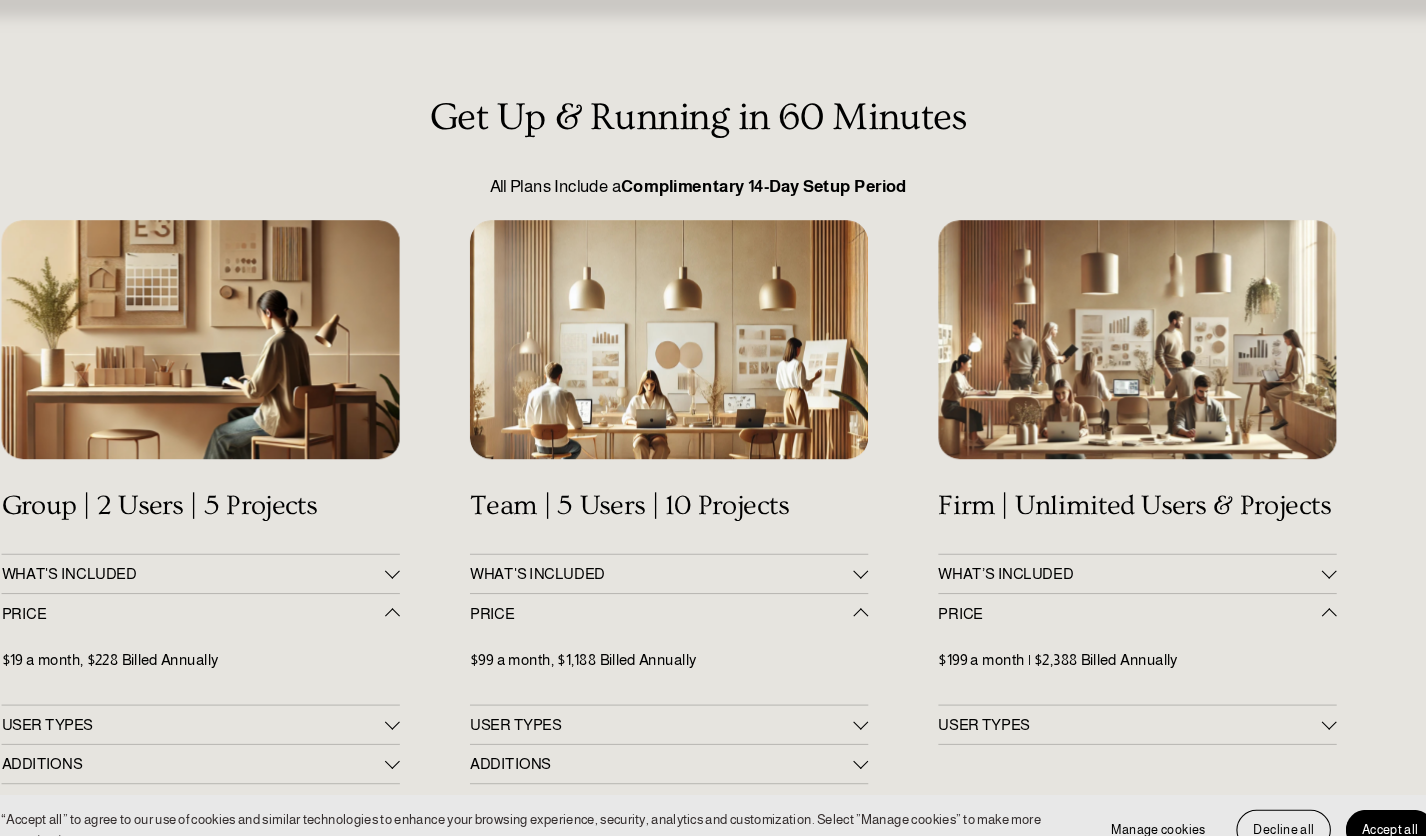 scroll, scrollTop: 96, scrollLeft: 0, axis: vertical 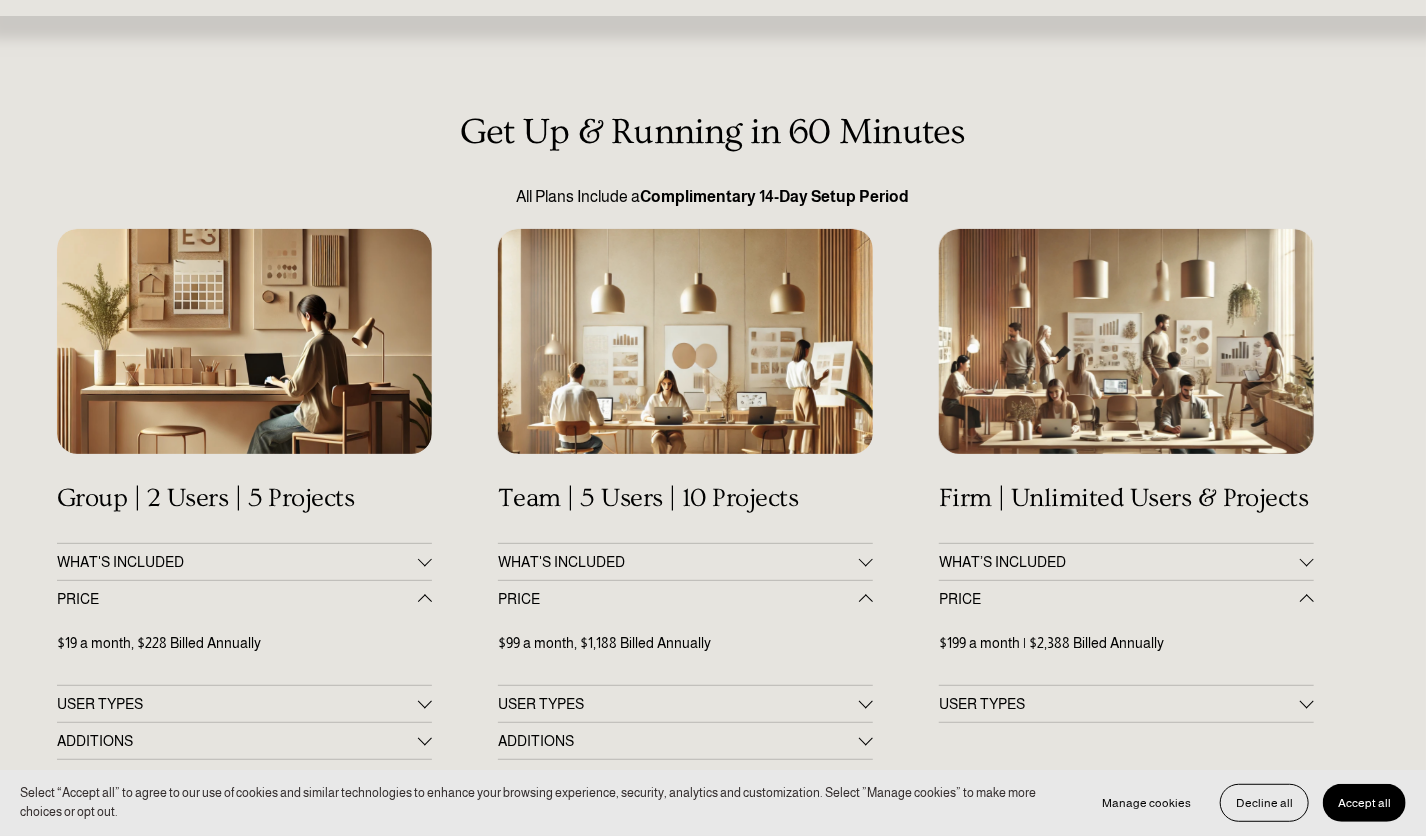 click on "Get Up & Running in 60 Minutes All Plans Include a  Complimentary 14-Day Setup Period
Group | 2 Users | 5 Projects
WHAT'S INCLUDED
5 active collaborative projects & client dashboards Unlimited project duplication Unlimited project archive" at bounding box center [713, 810] 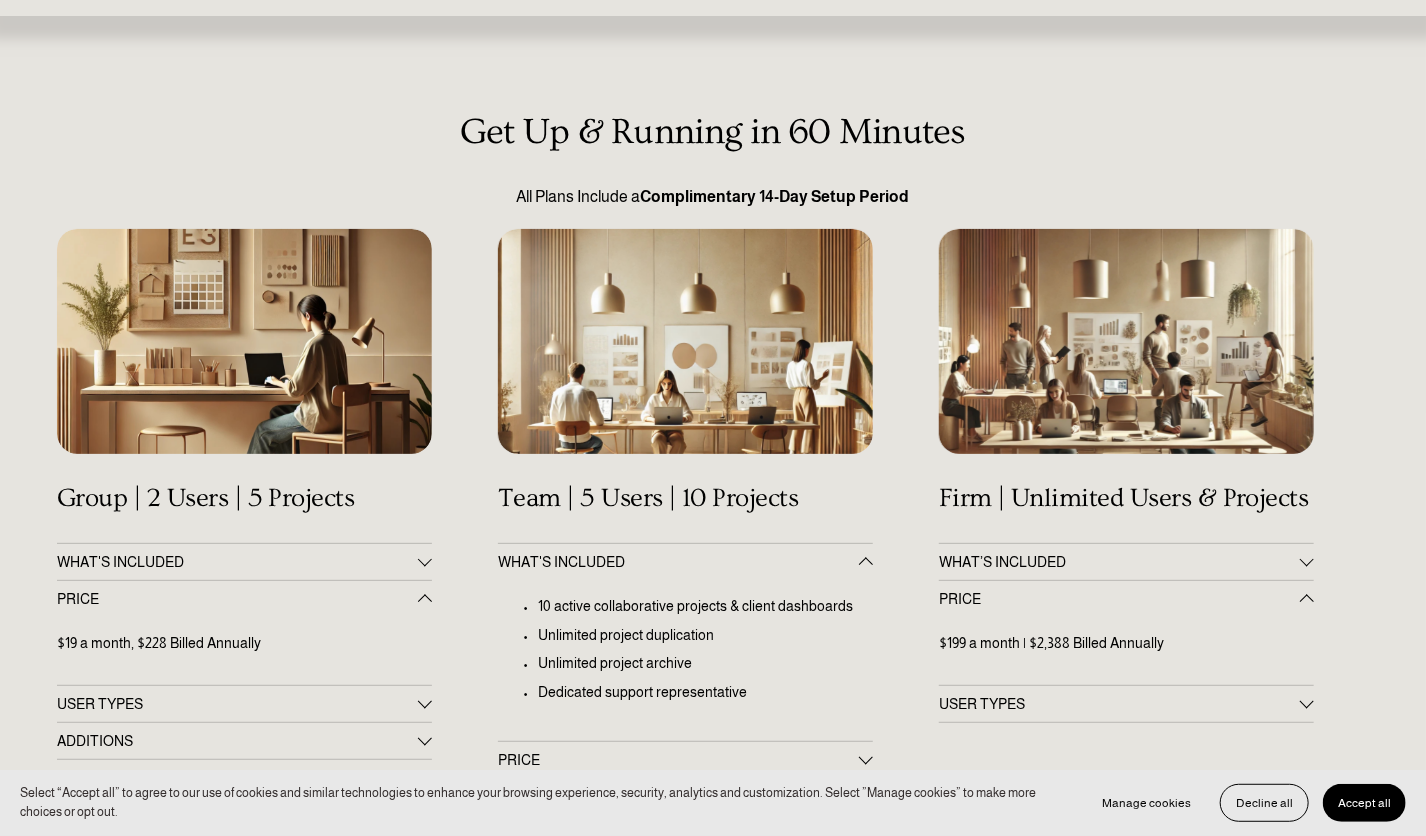 click on "WHAT'S INCLUDED" at bounding box center (678, 562) 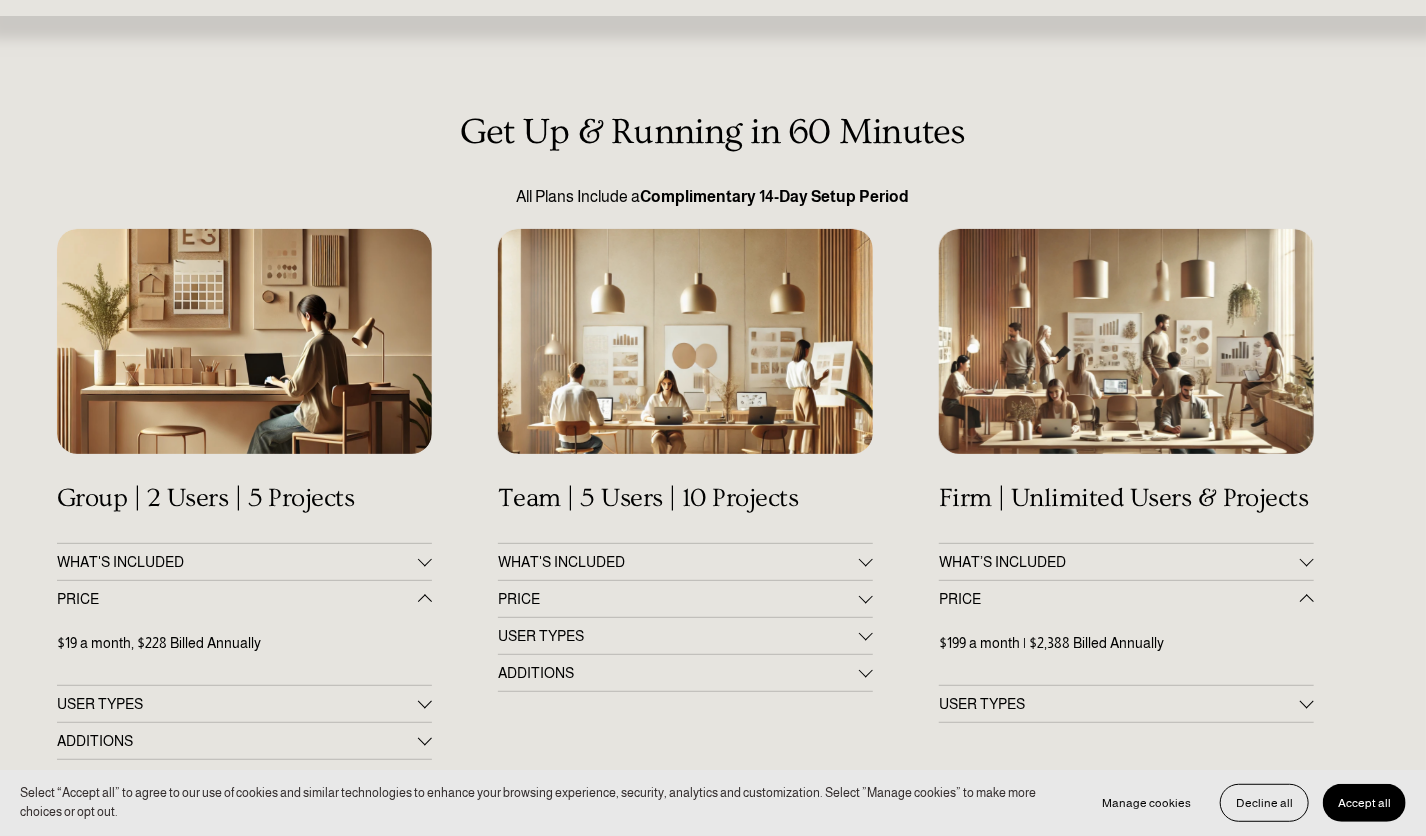 click on "WHAT'S INCLUDED" at bounding box center [678, 562] 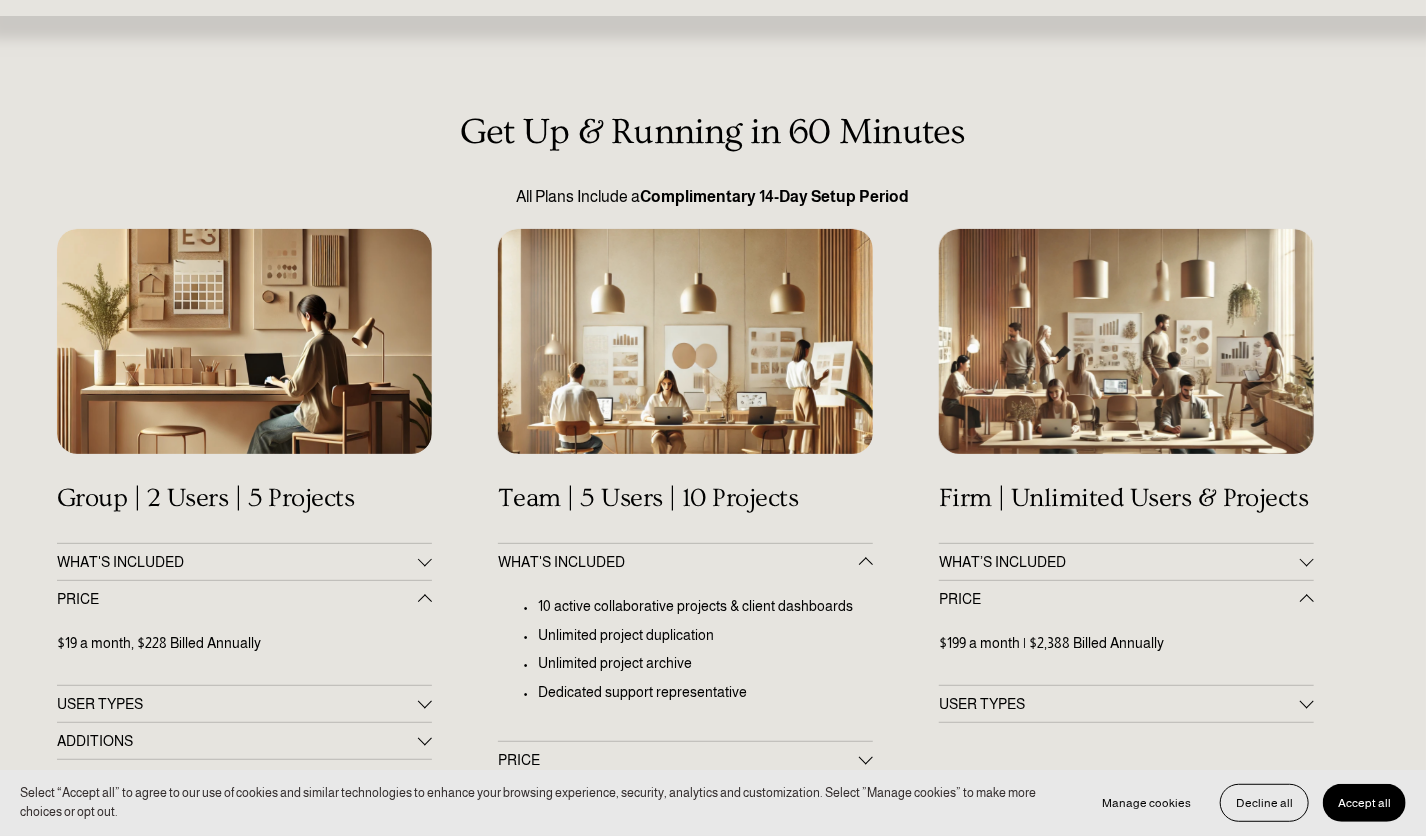 click on "WHAT'S INCLUDED" at bounding box center (678, 562) 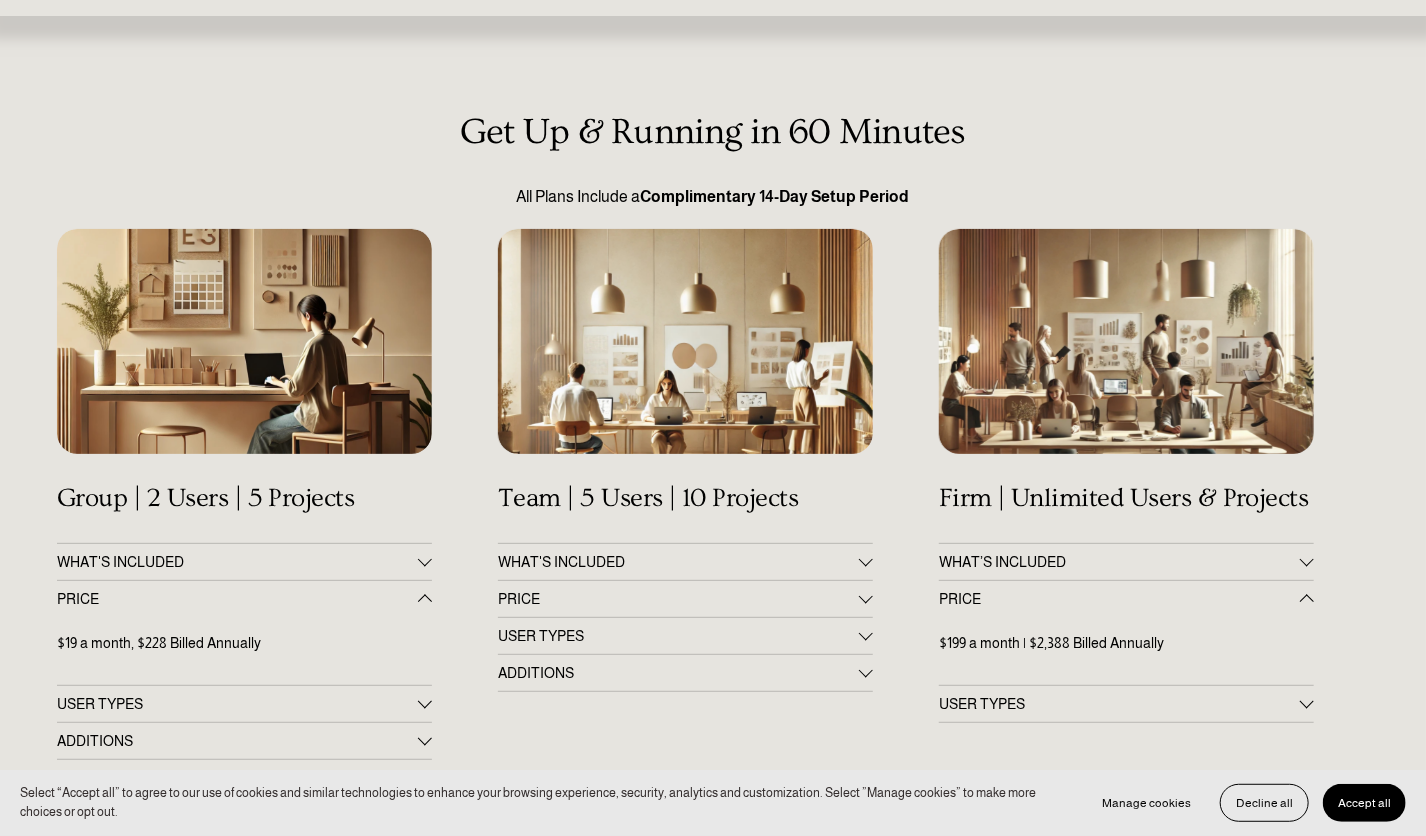 click on "WHAT'S INCLUDED" at bounding box center (678, 562) 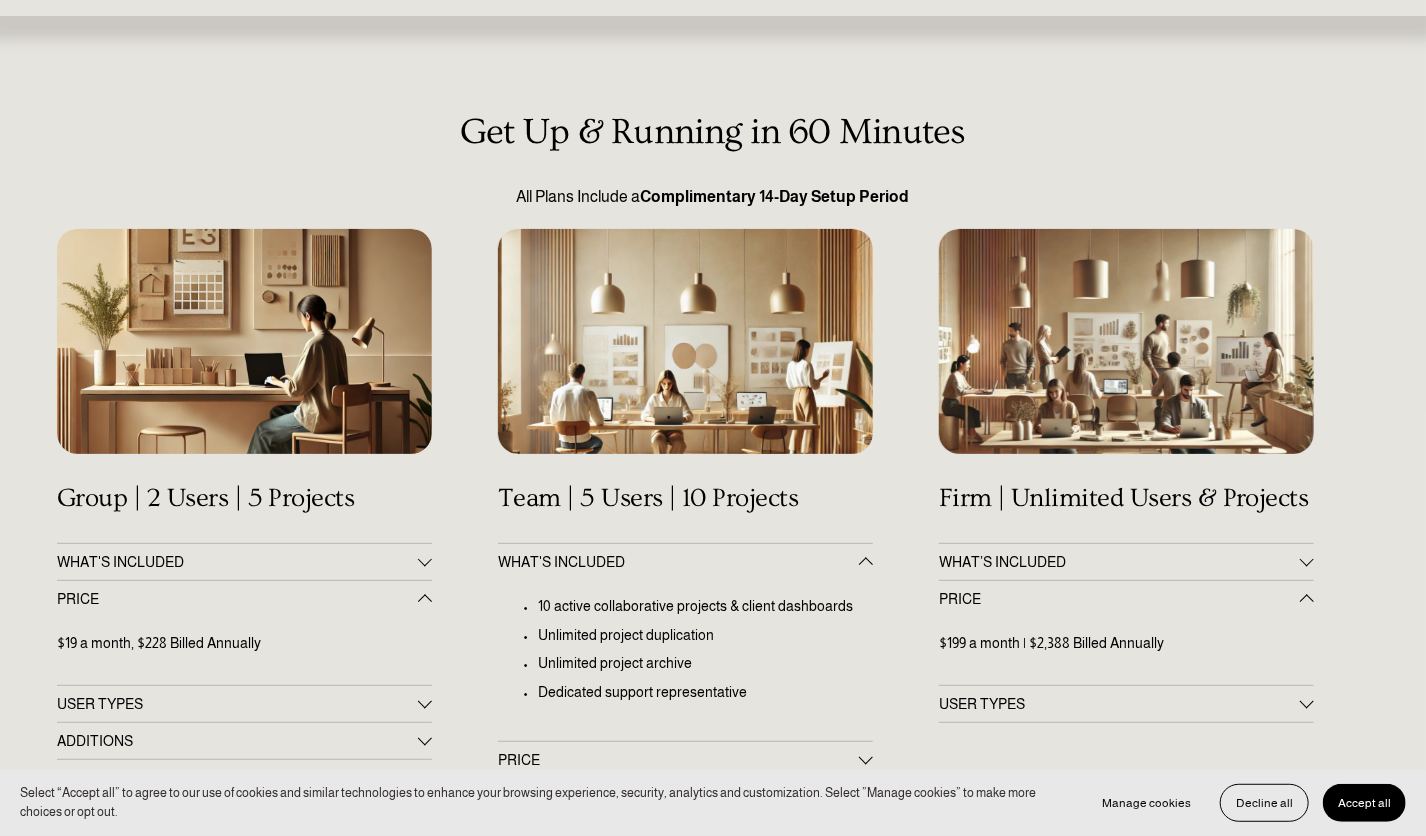 click on "WHAT'S INCLUDED" at bounding box center (678, 562) 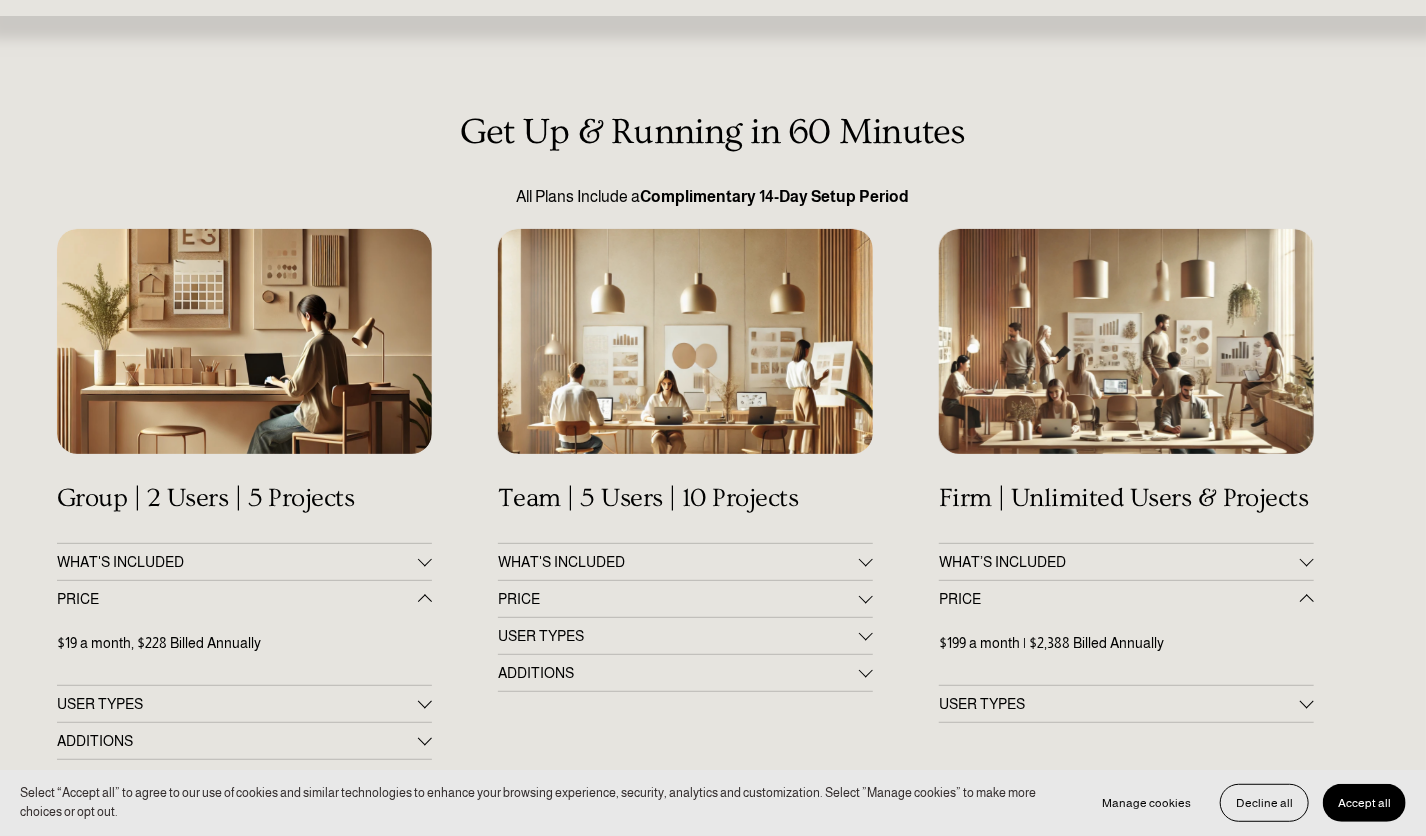 scroll, scrollTop: 138, scrollLeft: 0, axis: vertical 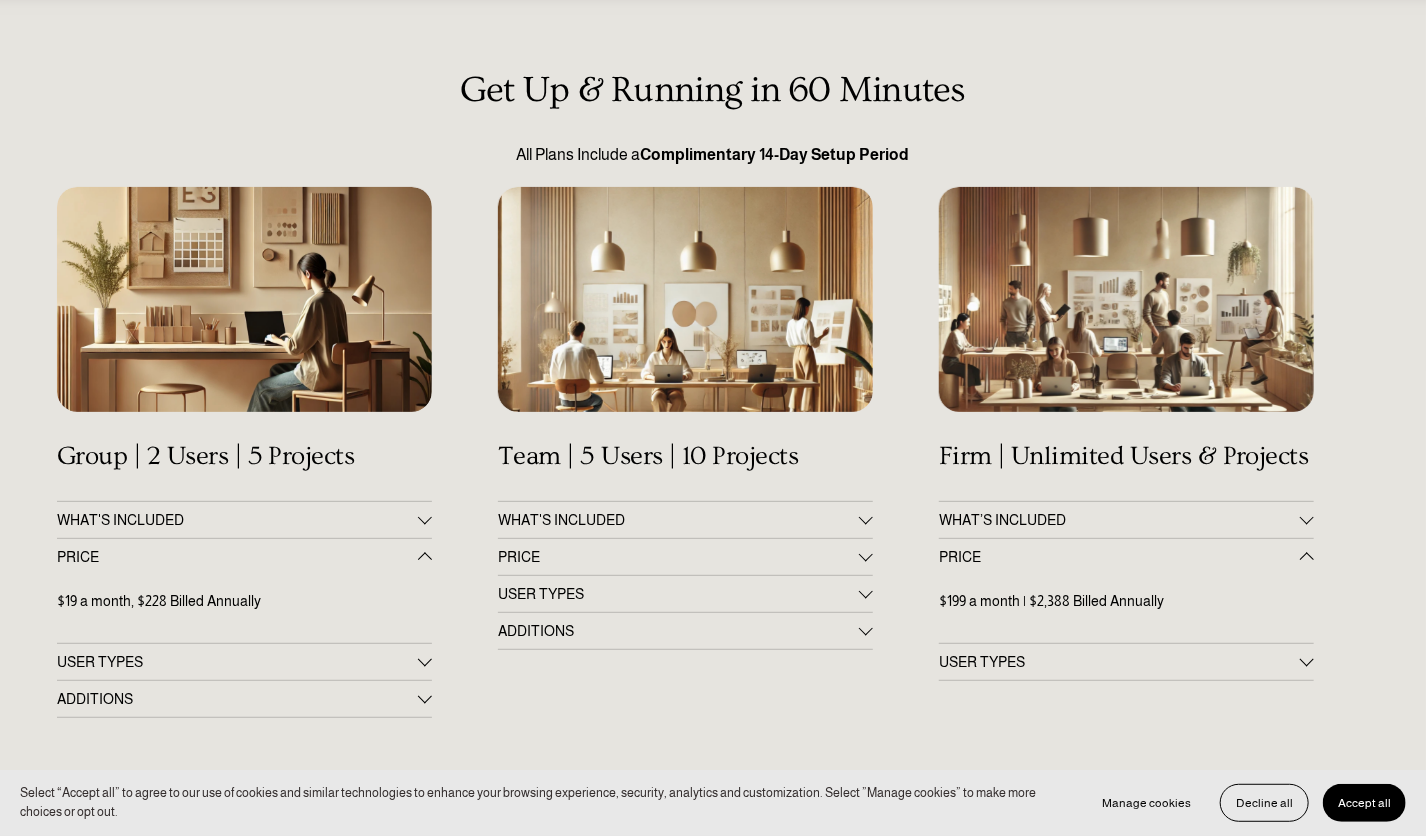 click on "ADDITIONS" at bounding box center [678, 631] 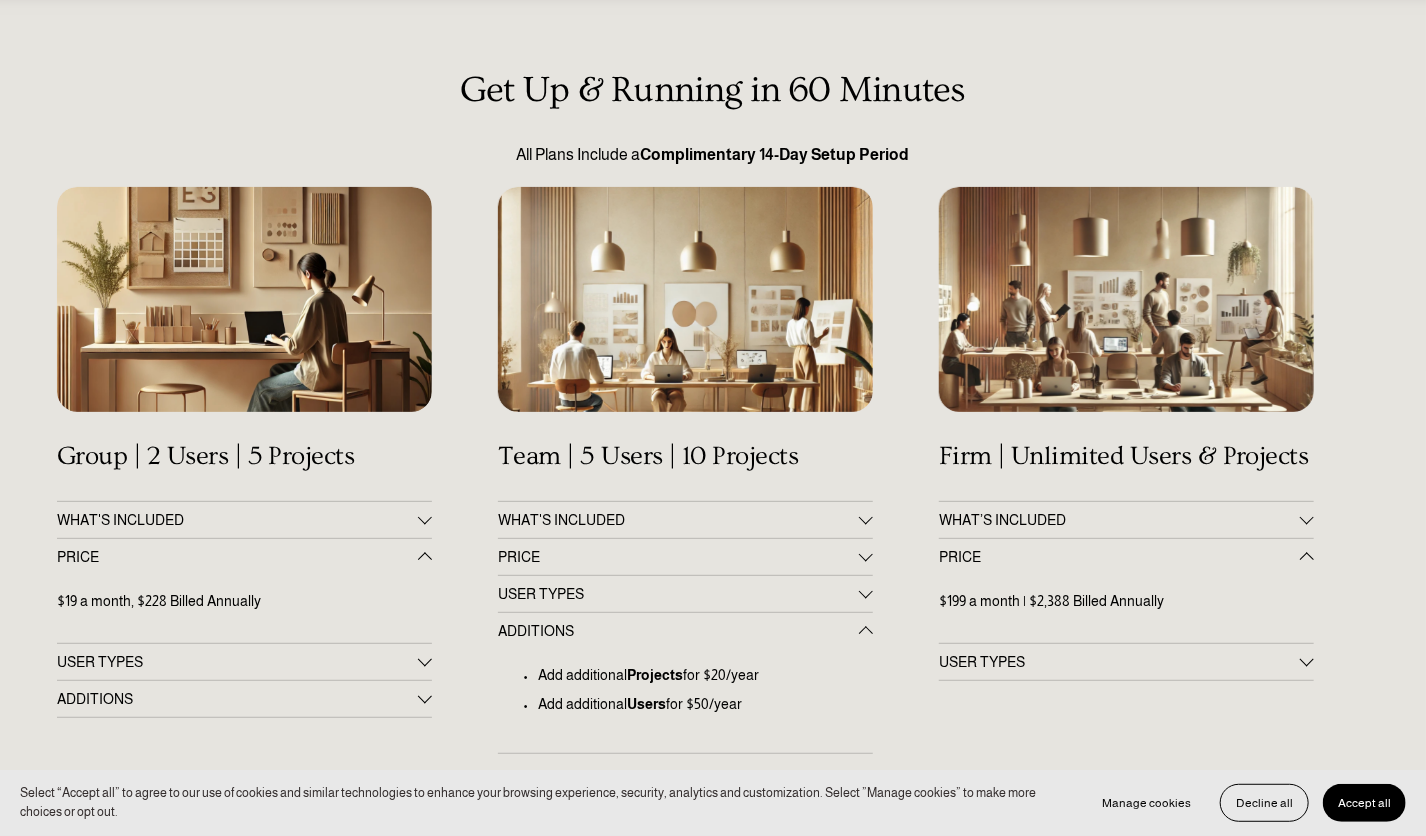 click at bounding box center [866, 555] 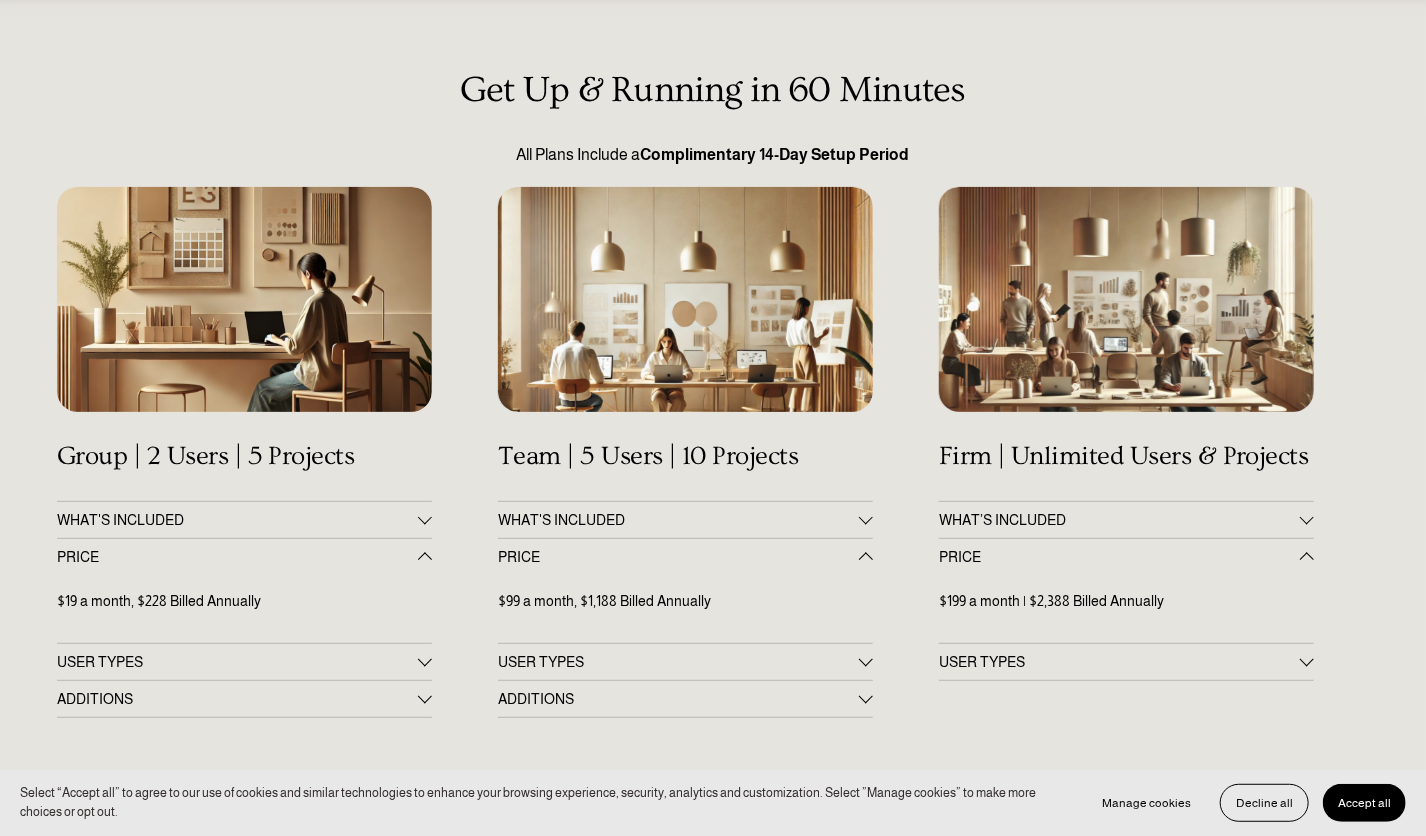 click at bounding box center (866, 559) 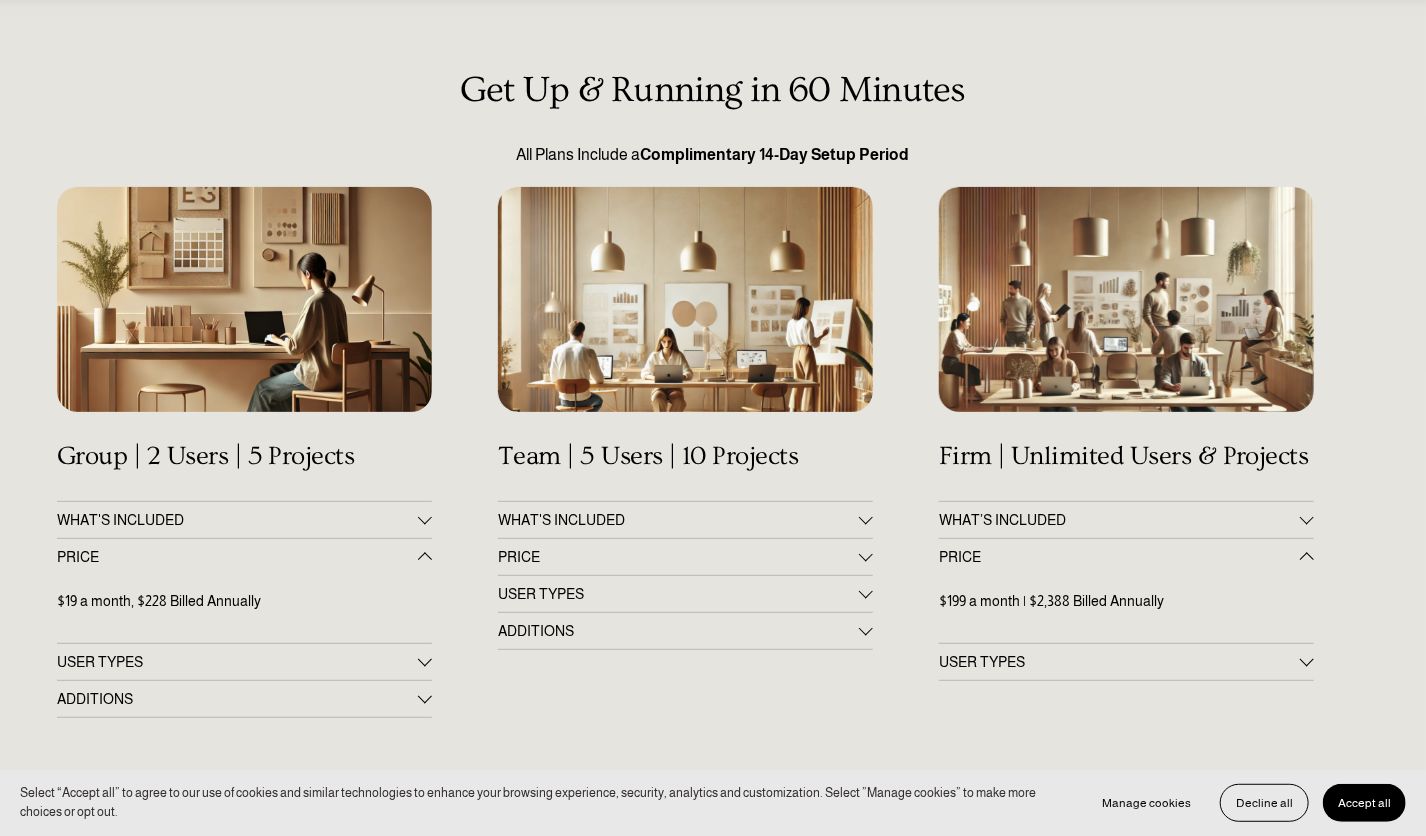 click on "ADDITIONS" at bounding box center (685, 631) 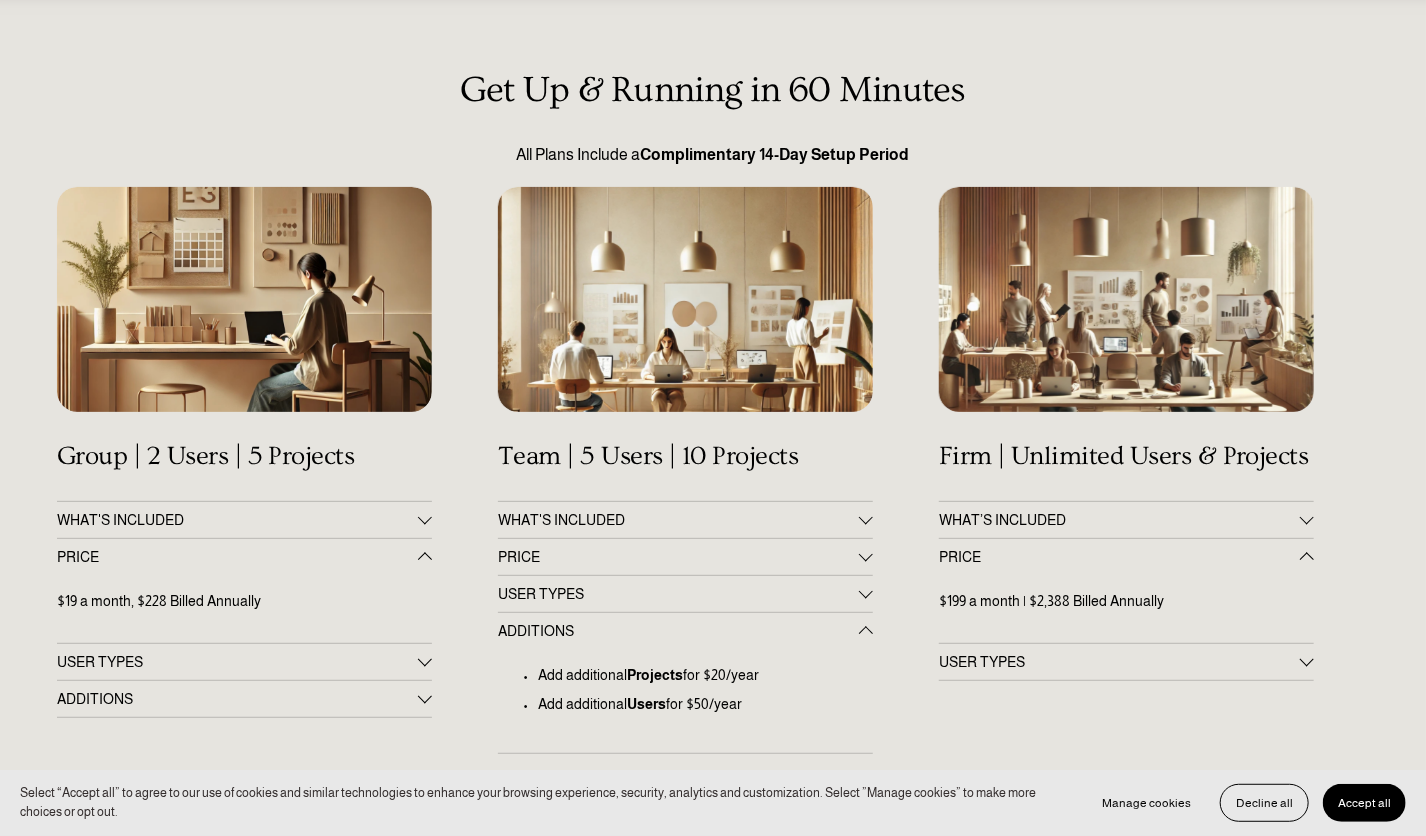 click on "ADDITIONS" at bounding box center (685, 631) 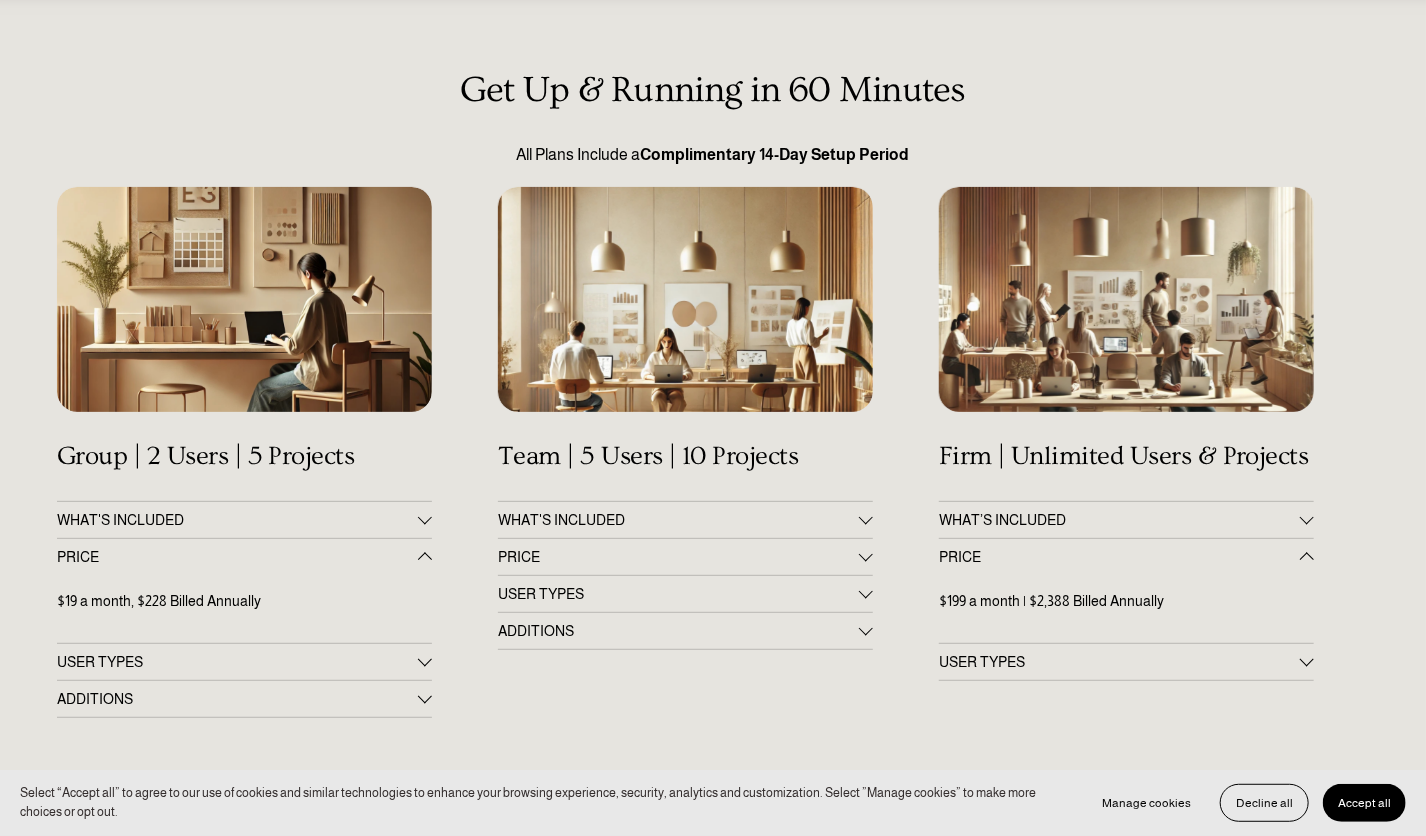 click on "PRICE" at bounding box center (1119, 557) 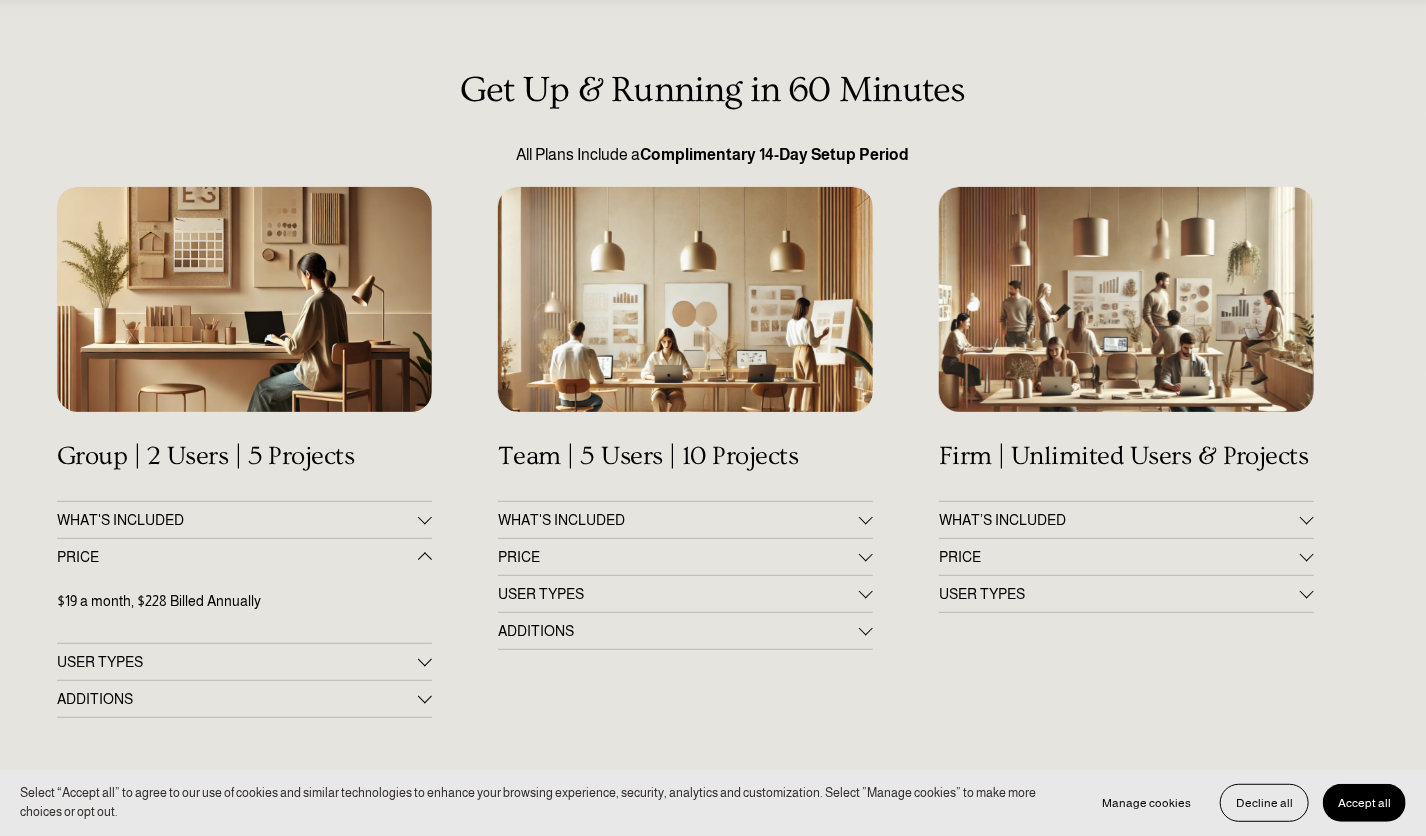 click on "WHAT’S INCLUDED" at bounding box center [1126, 520] 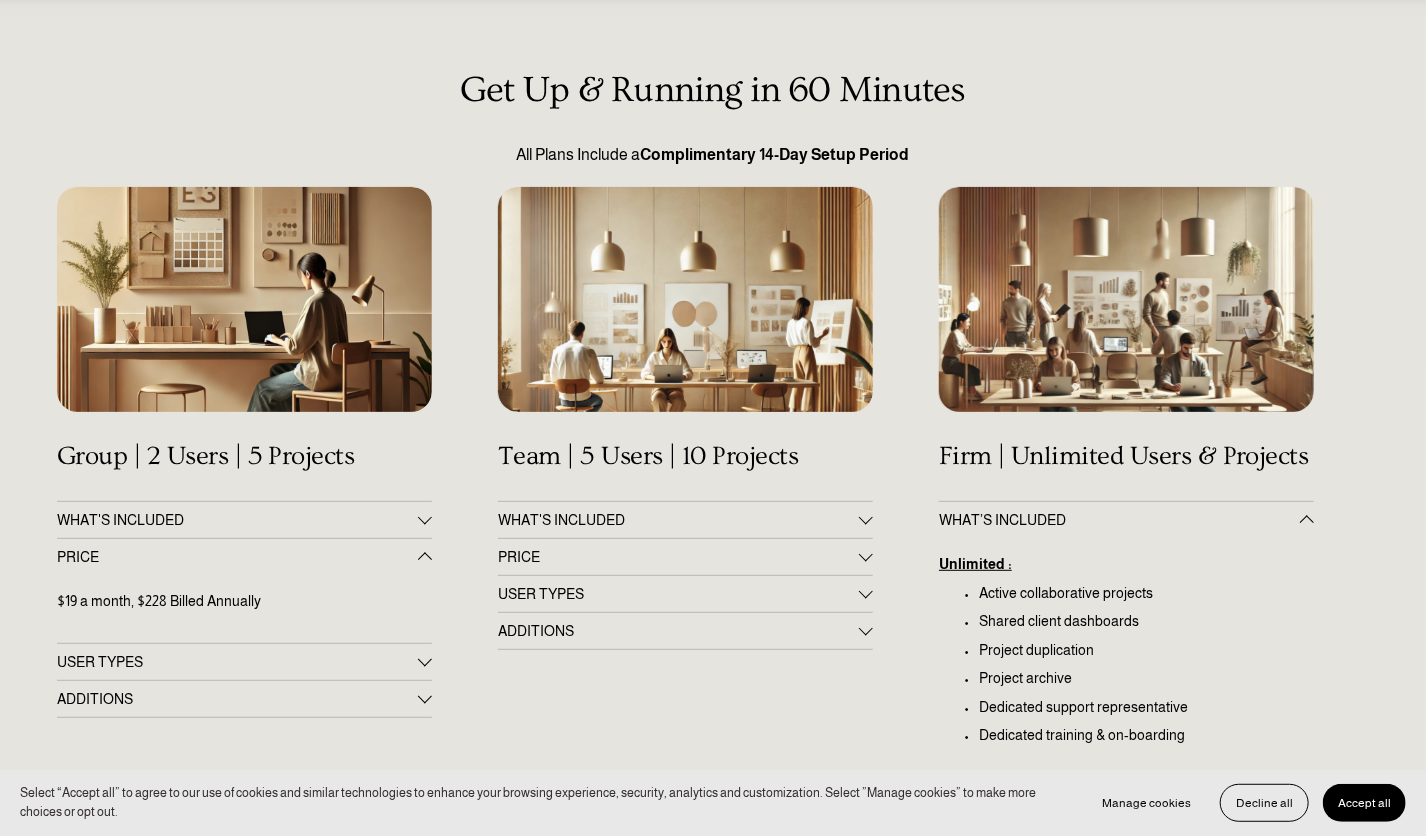 click on "WHAT’S INCLUDED" at bounding box center (1126, 520) 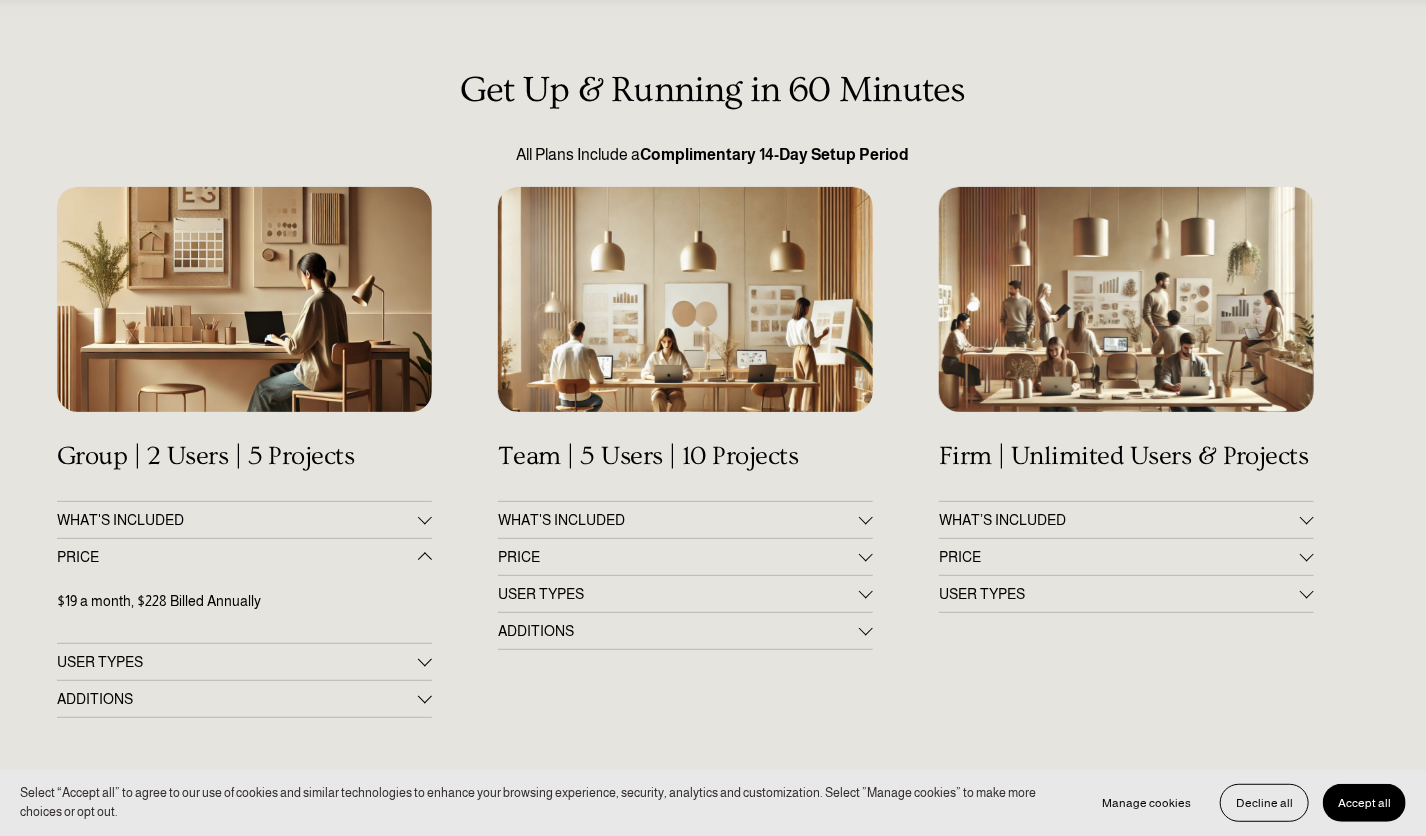 click on "WHAT’S INCLUDED" at bounding box center (1126, 520) 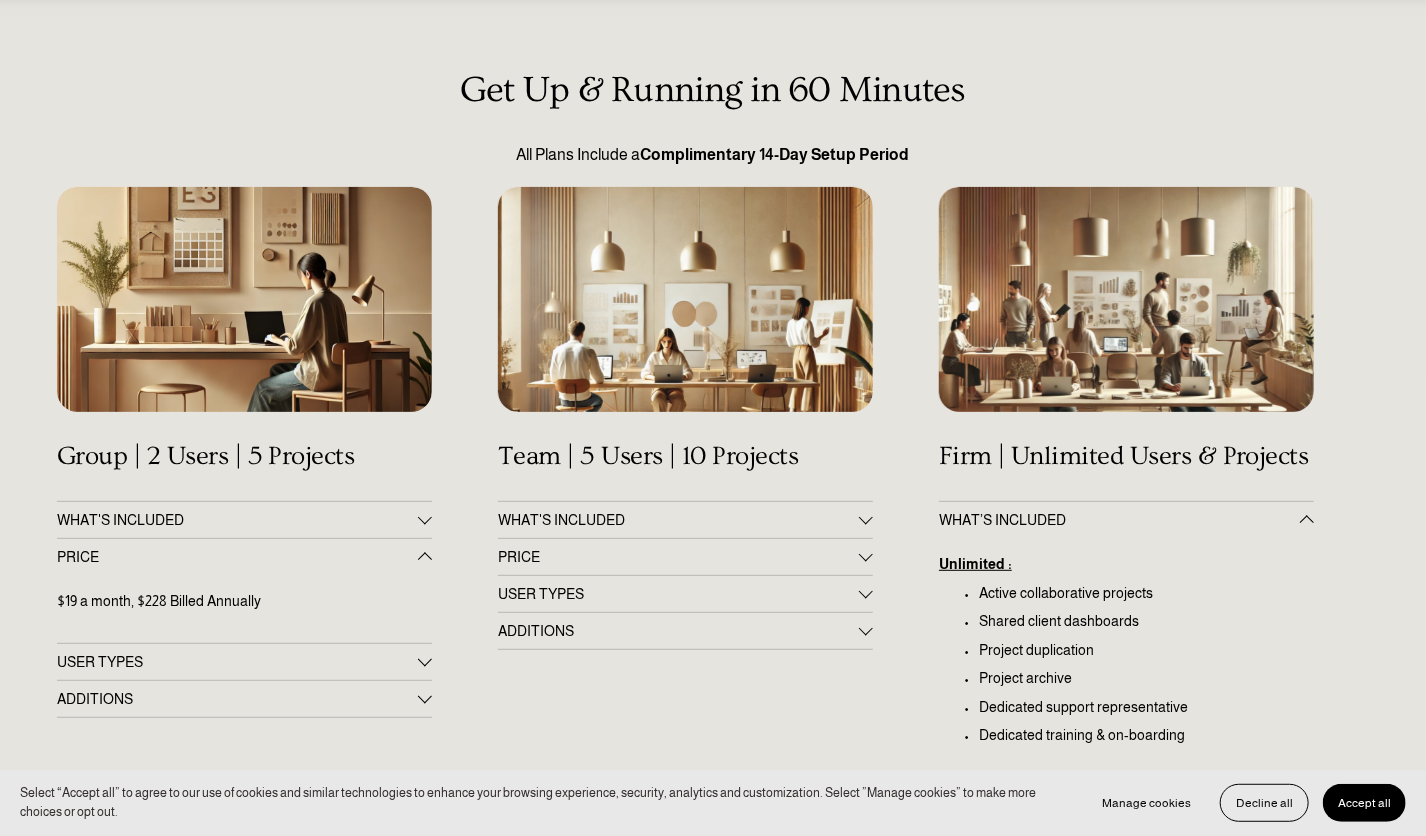 click on "WHAT’S INCLUDED" at bounding box center [1126, 520] 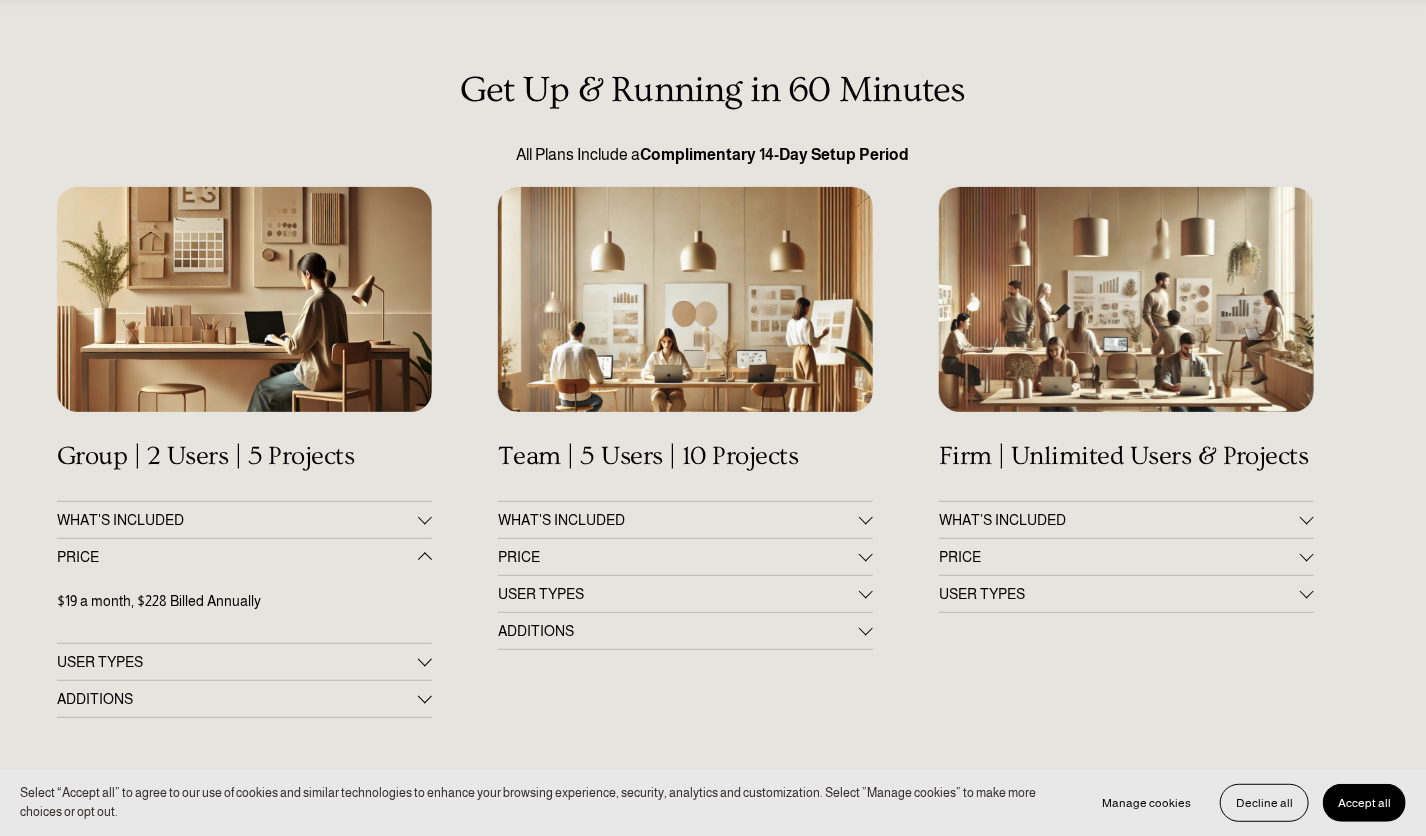click on "PRICE" at bounding box center (1119, 557) 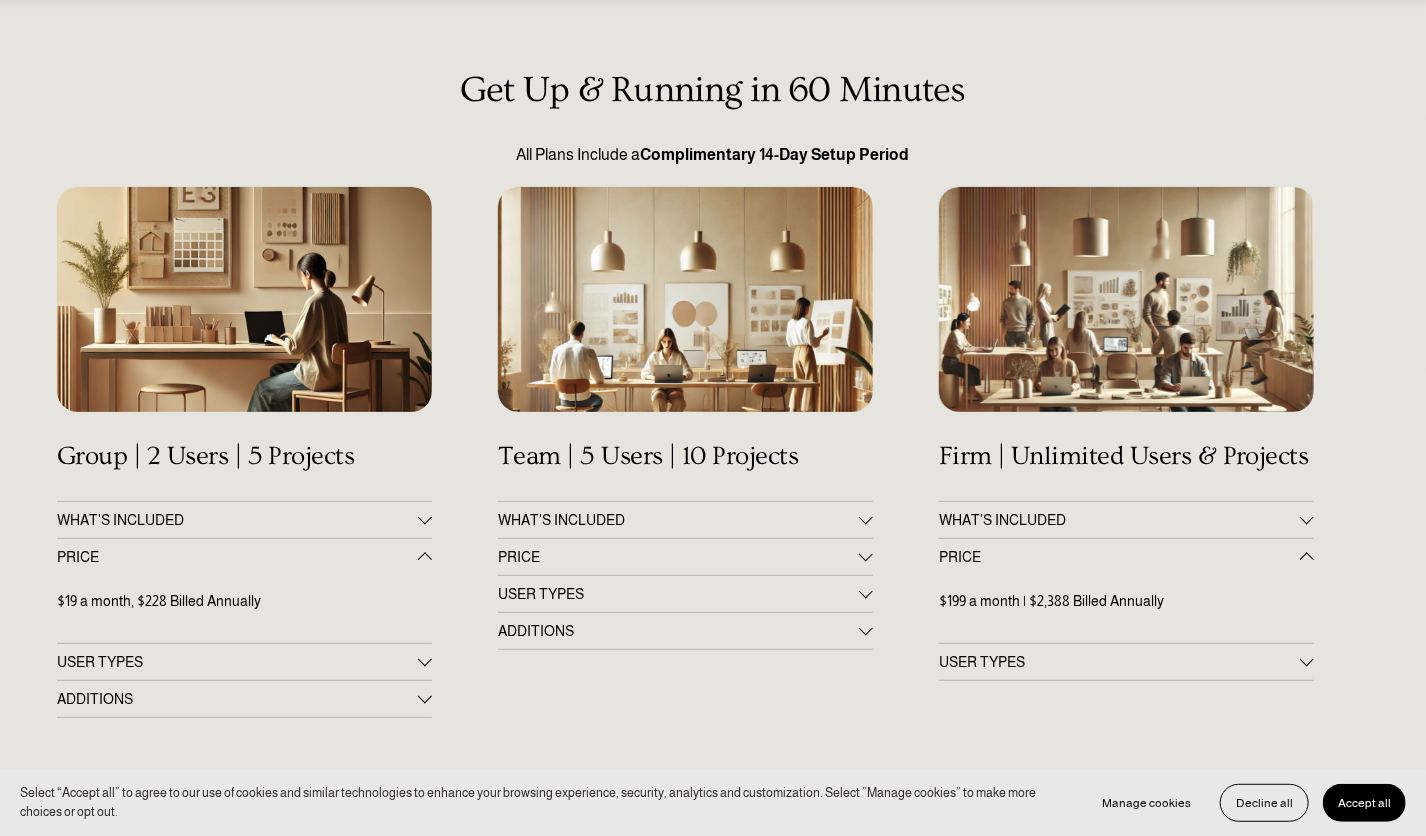 scroll, scrollTop: 0, scrollLeft: 0, axis: both 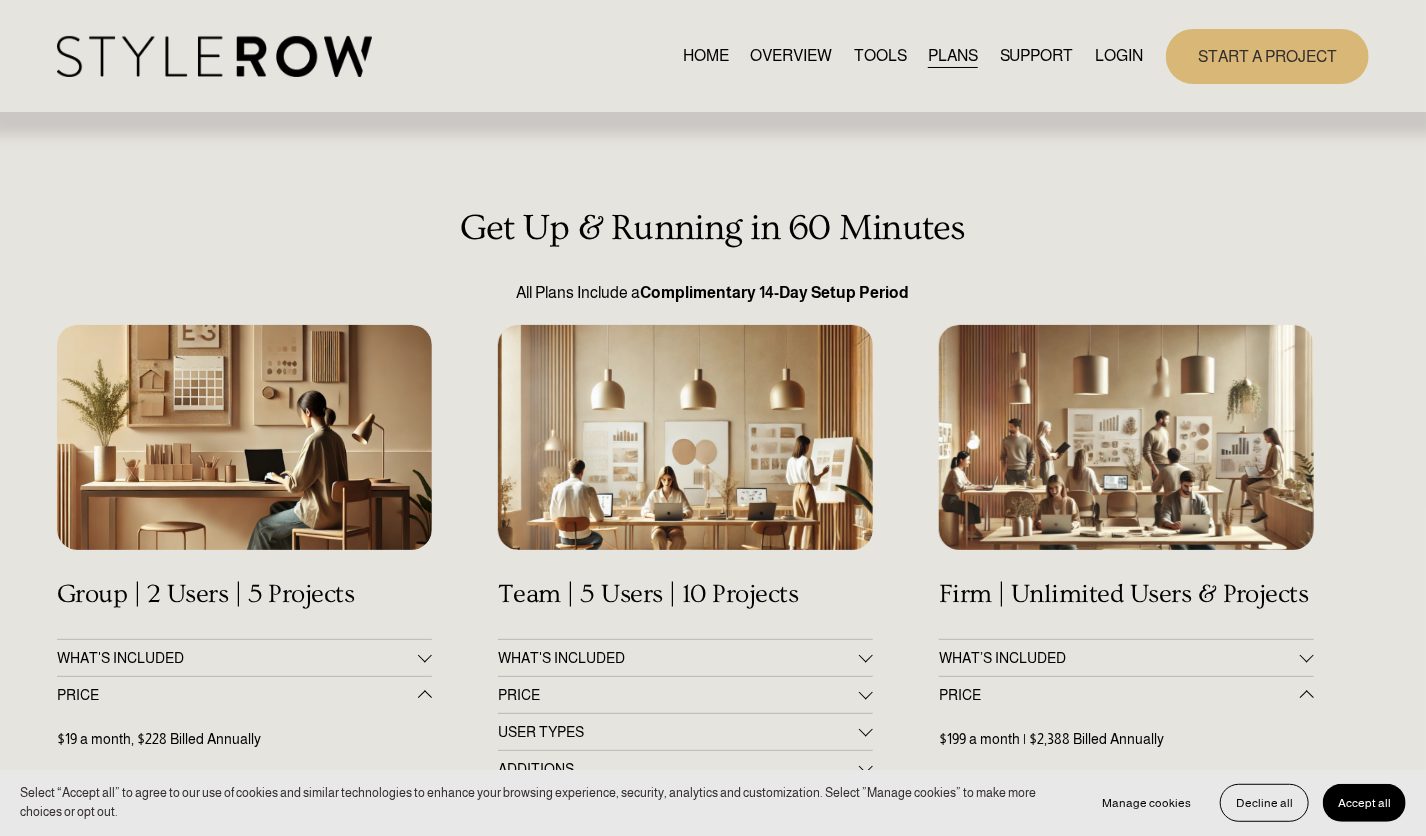 click on "TOOLS" at bounding box center [880, 56] 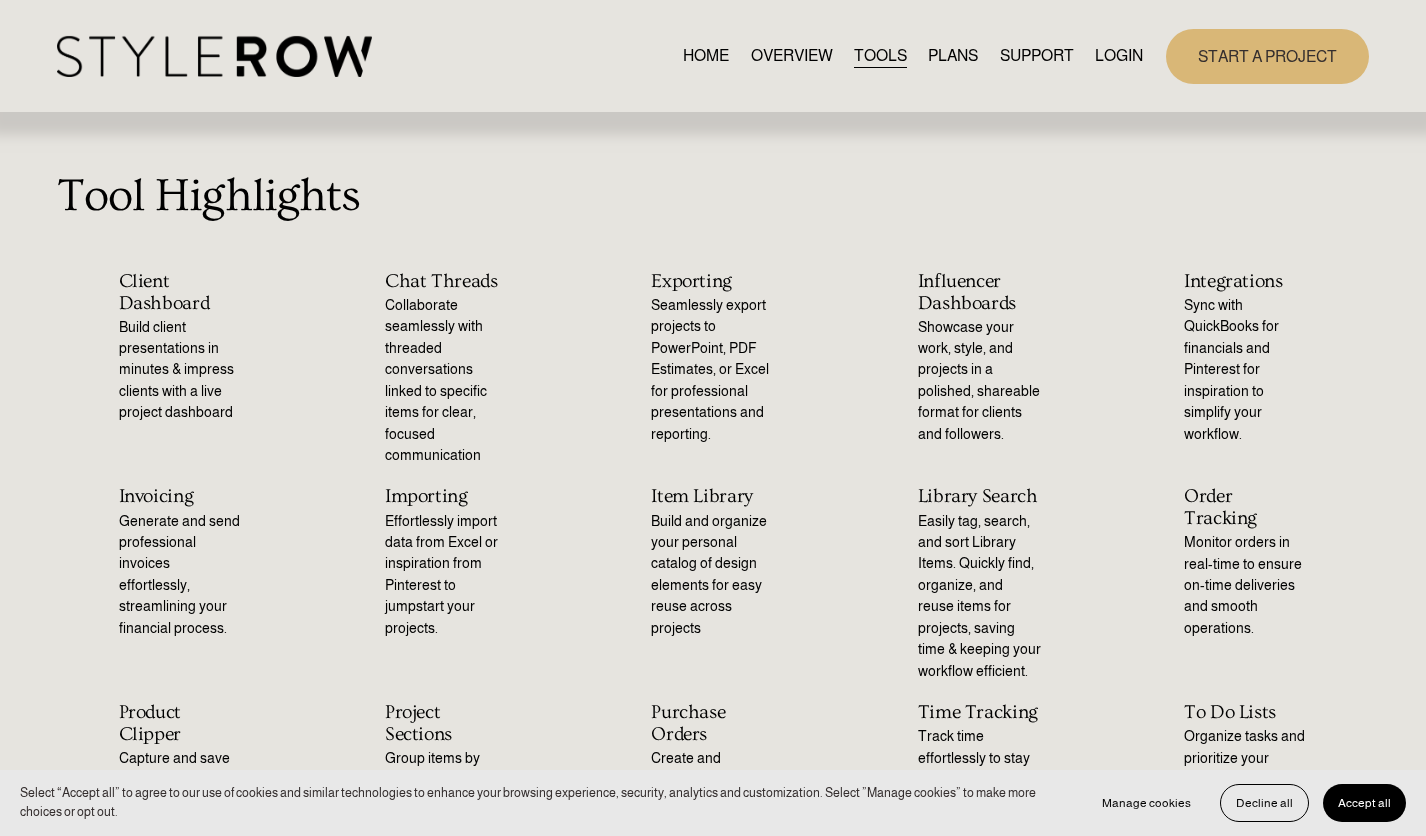scroll, scrollTop: 0, scrollLeft: 0, axis: both 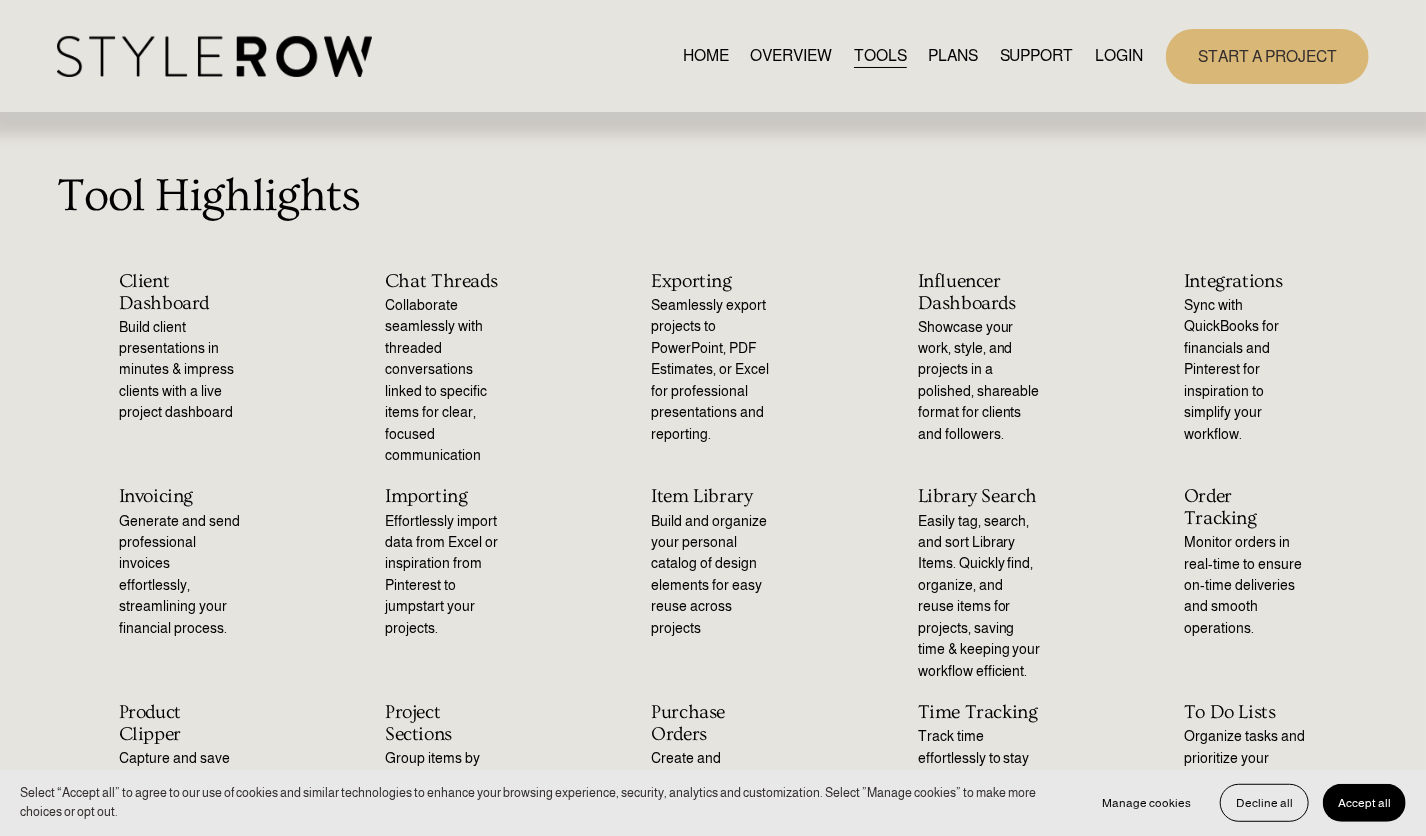 click on "PLANS" at bounding box center [953, 56] 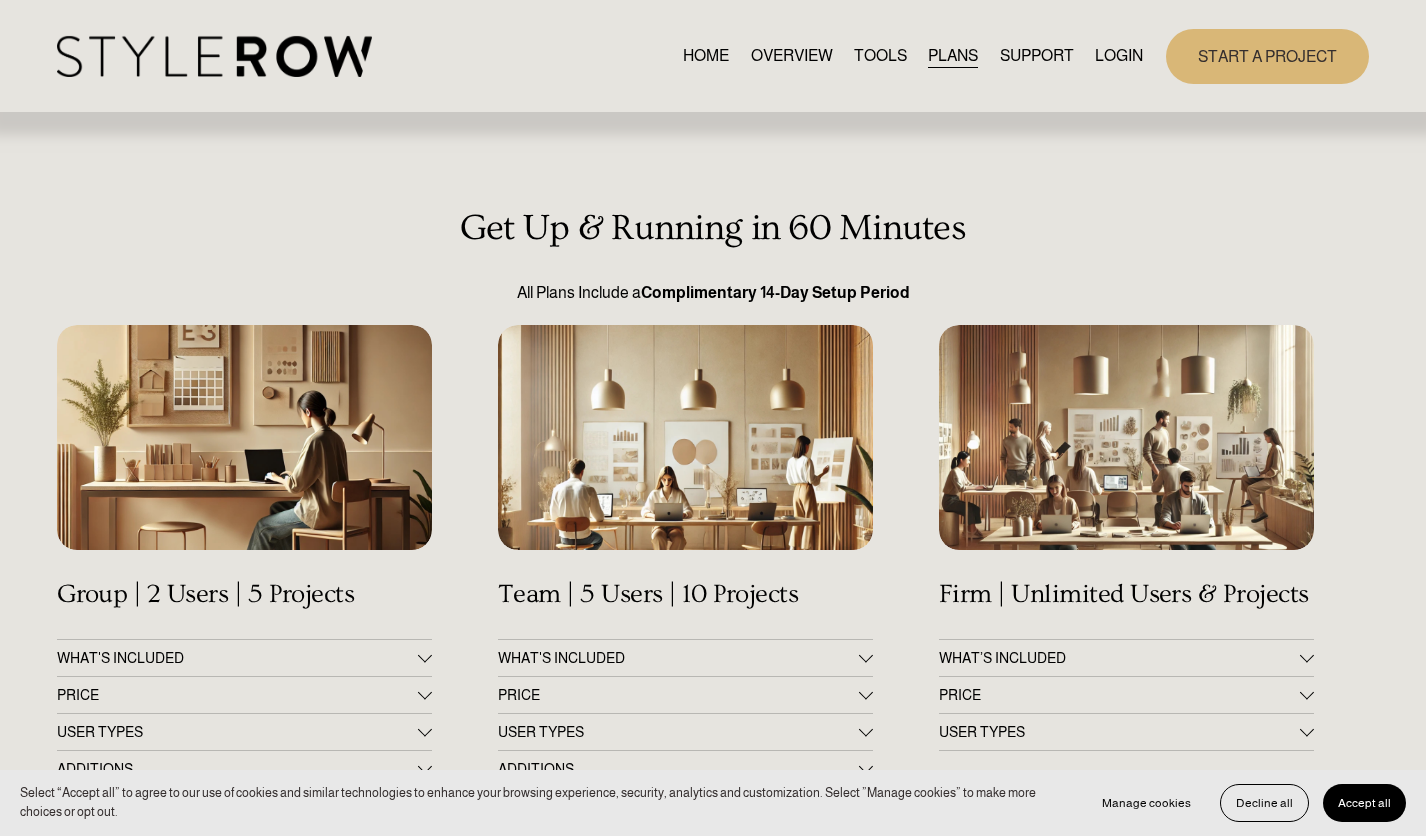 scroll, scrollTop: 0, scrollLeft: 0, axis: both 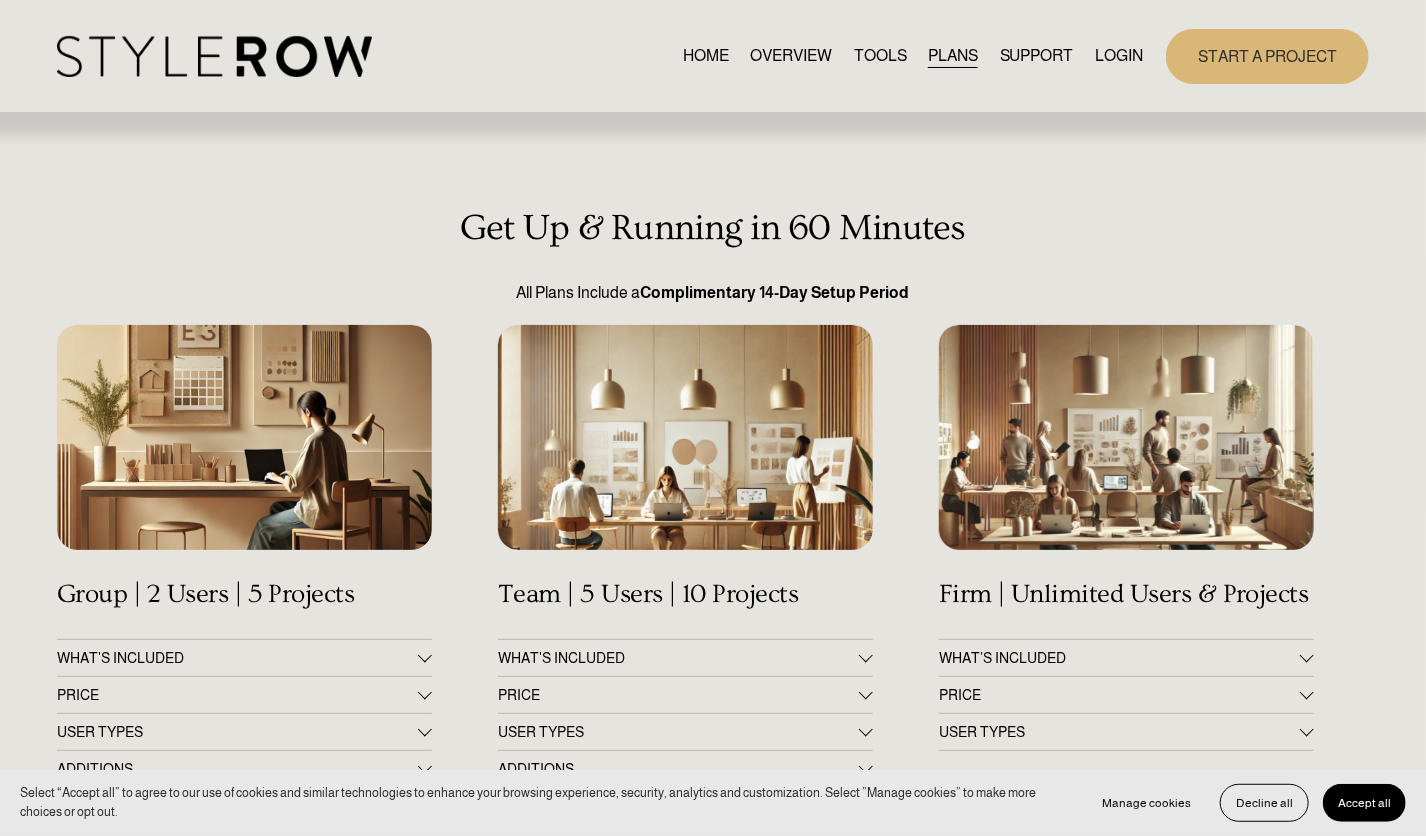 click on "TOOLS" at bounding box center (880, 56) 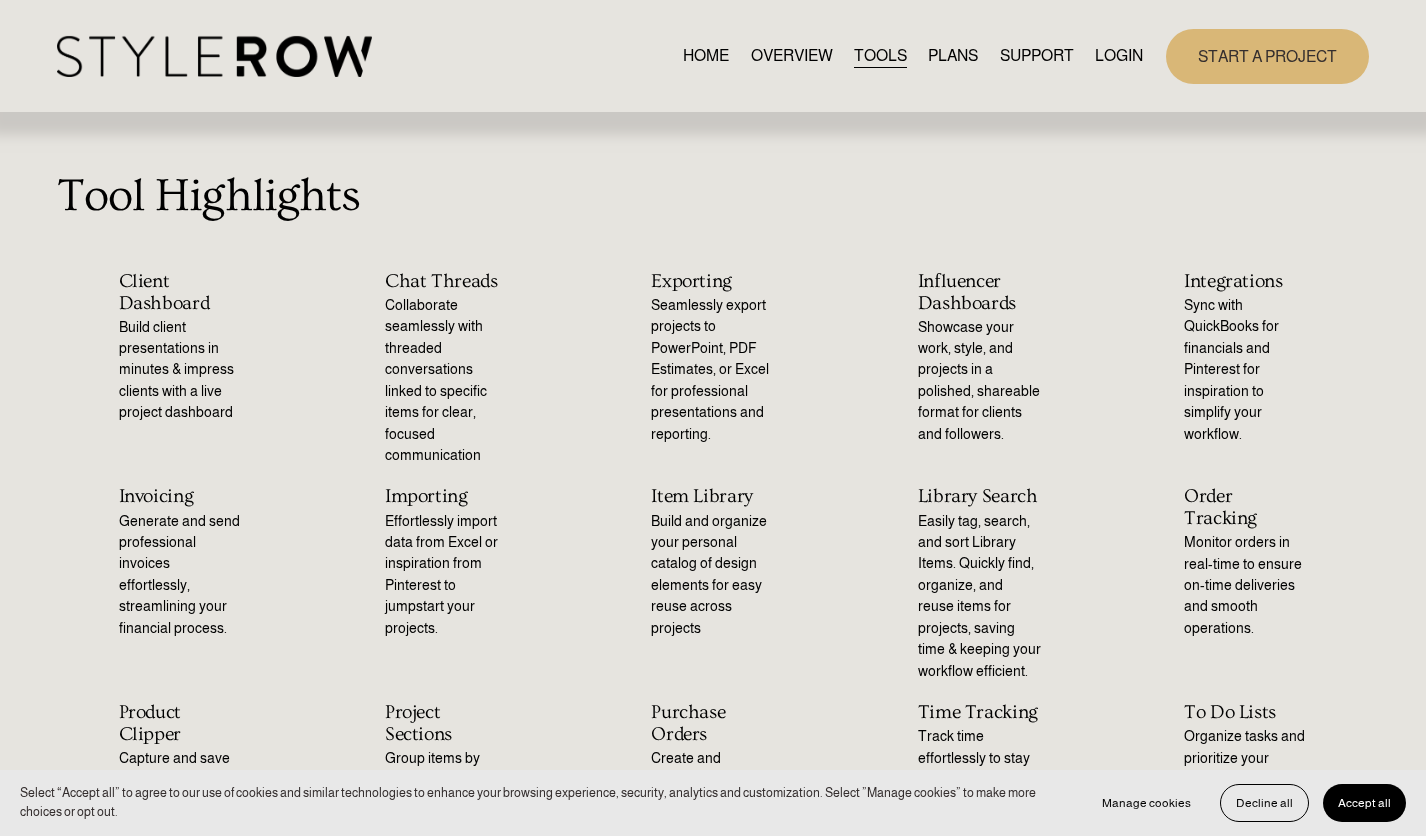 scroll, scrollTop: 0, scrollLeft: 0, axis: both 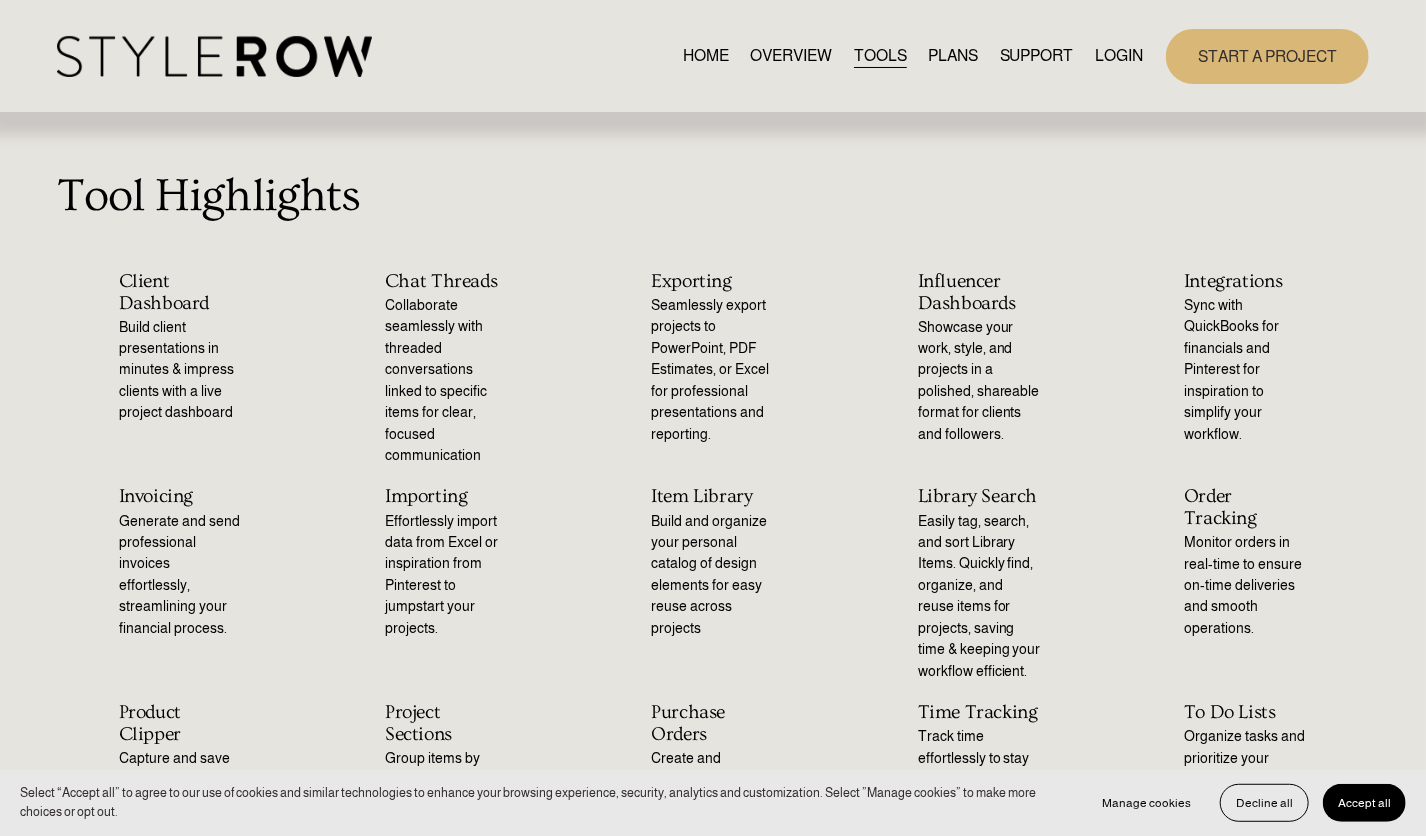 click on "OVERVIEW" at bounding box center (792, 56) 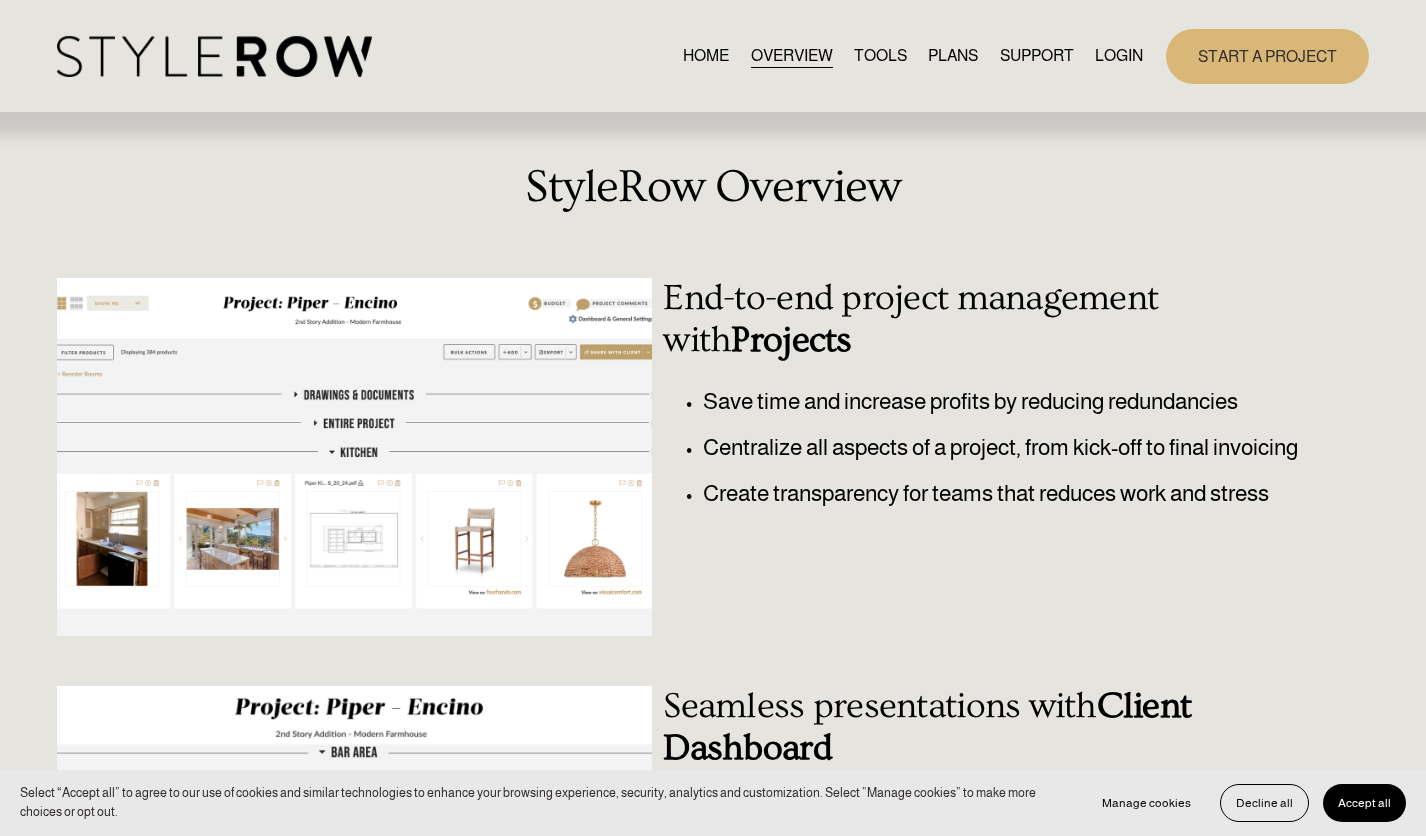 scroll, scrollTop: 0, scrollLeft: 0, axis: both 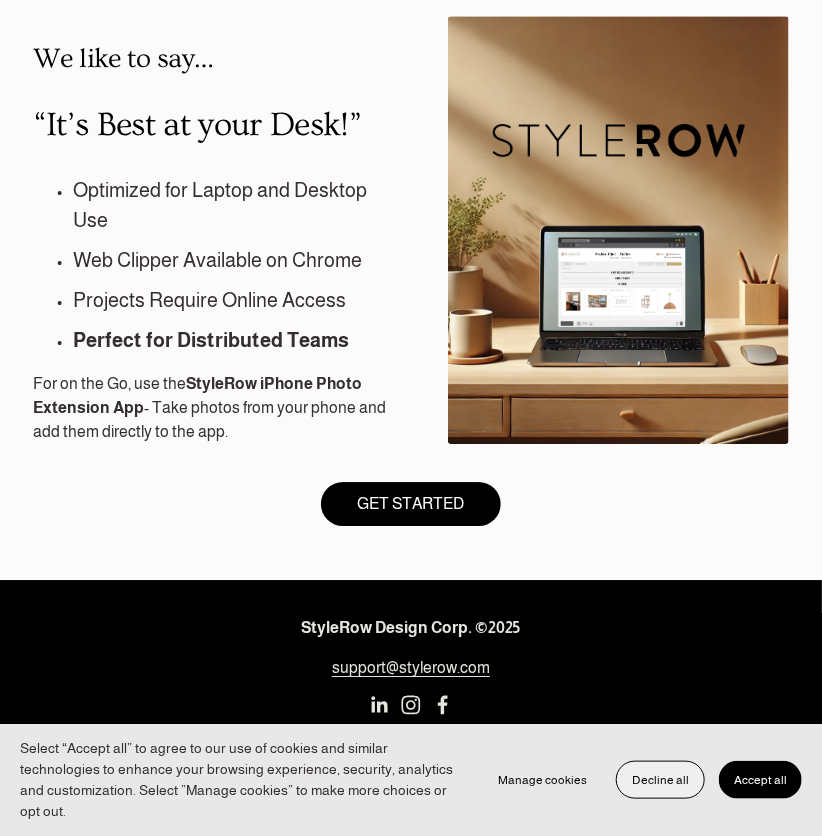 click on "Decline all" at bounding box center (660, 780) 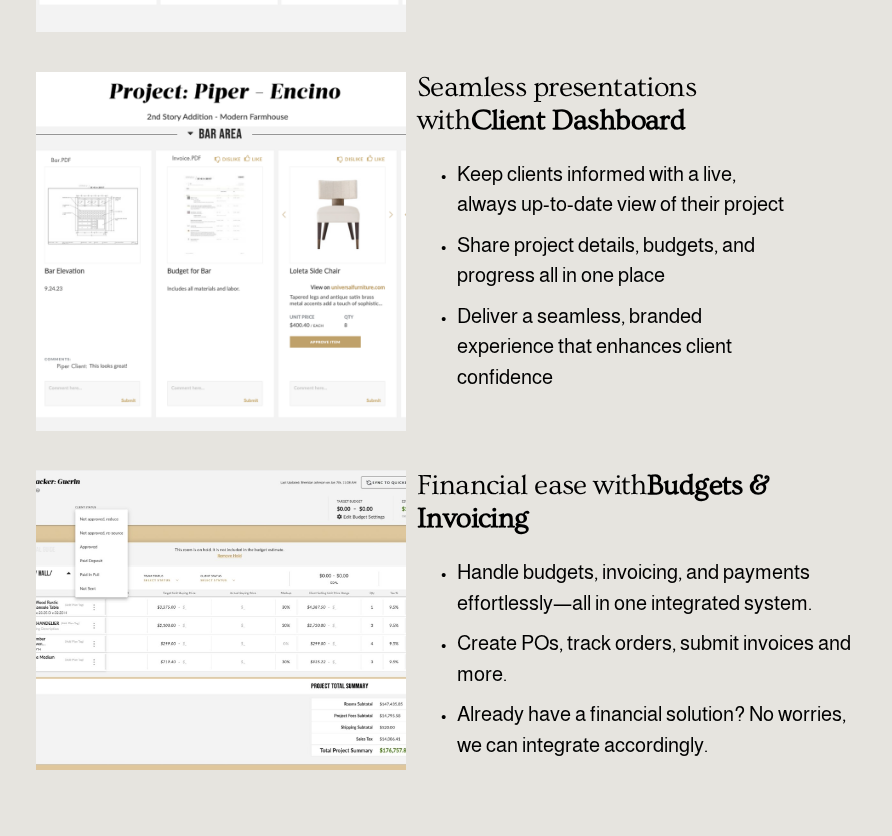 scroll, scrollTop: 536, scrollLeft: 0, axis: vertical 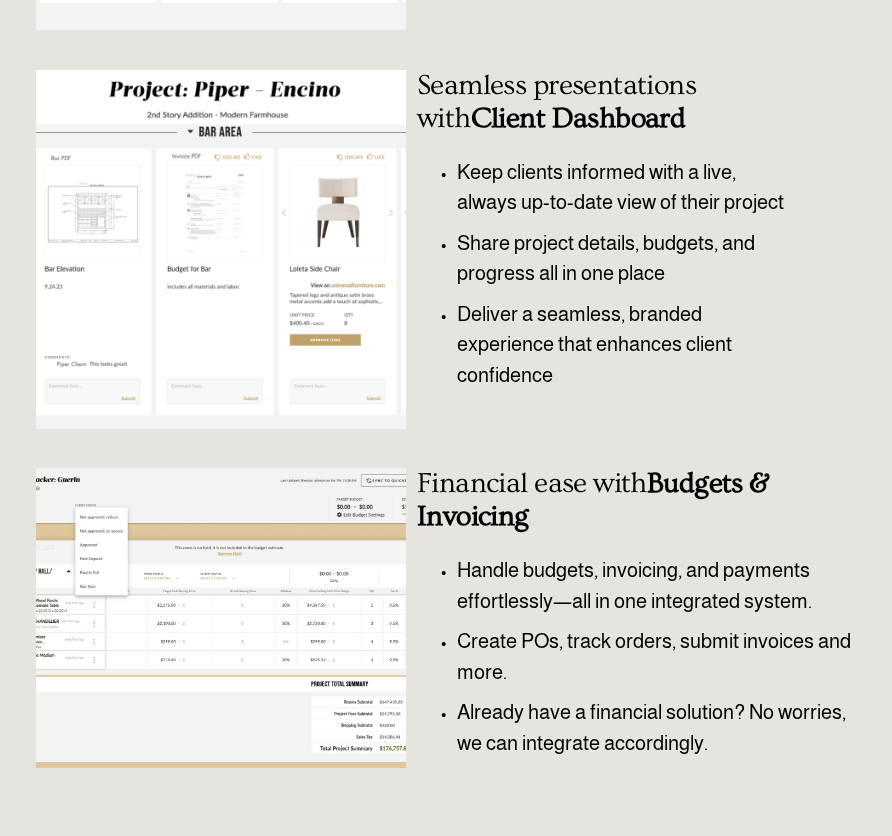 click at bounding box center [221, 618] 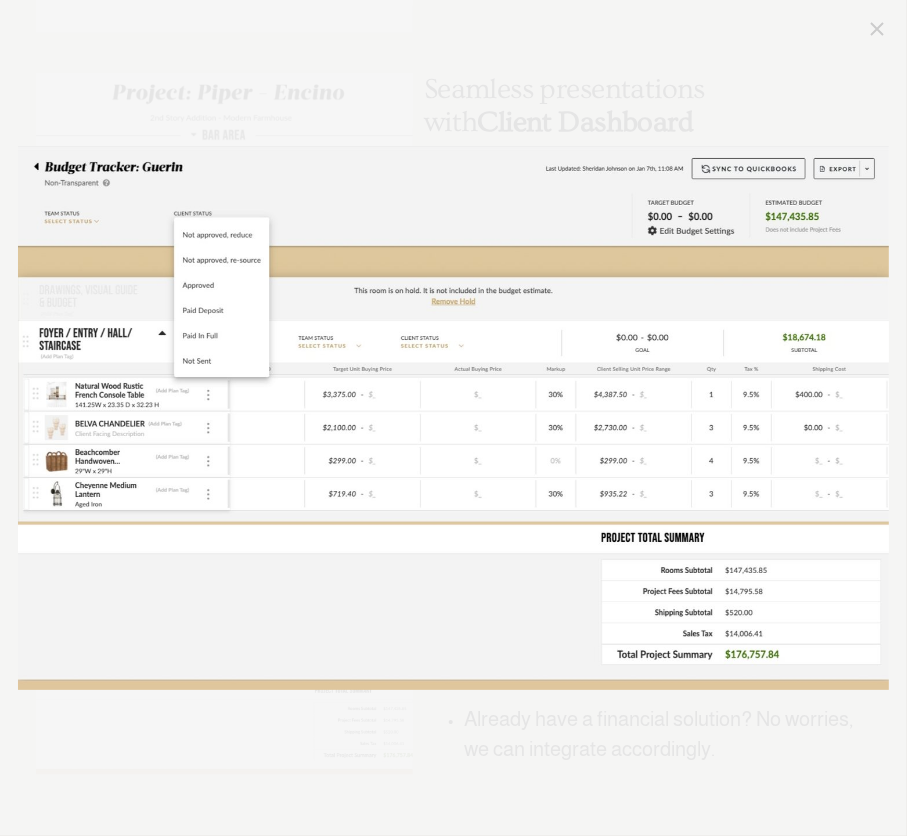 click at bounding box center (877, 29) 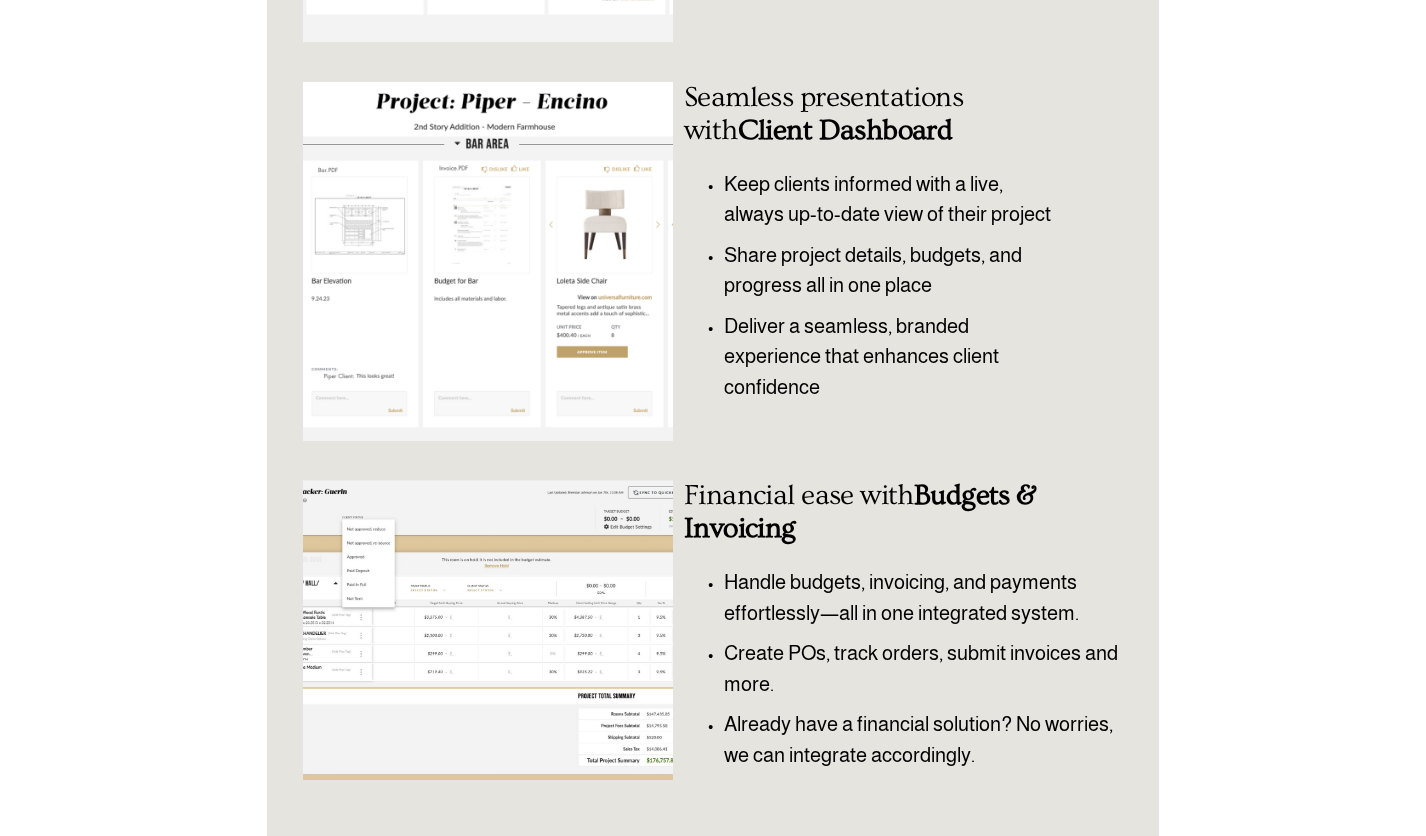scroll, scrollTop: 742, scrollLeft: 0, axis: vertical 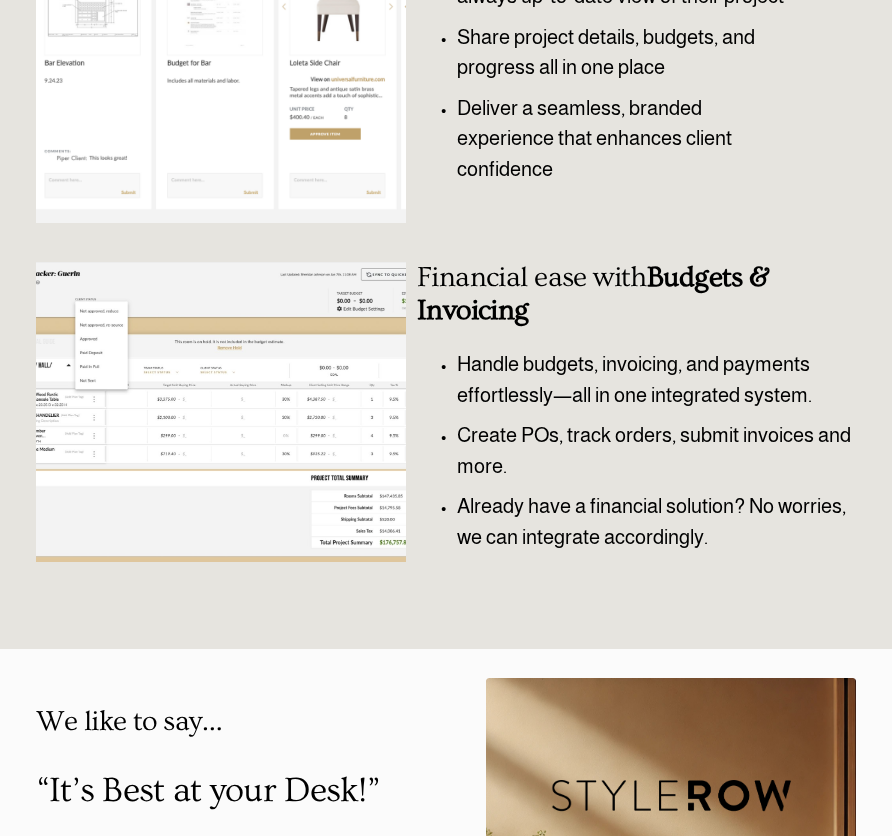type 